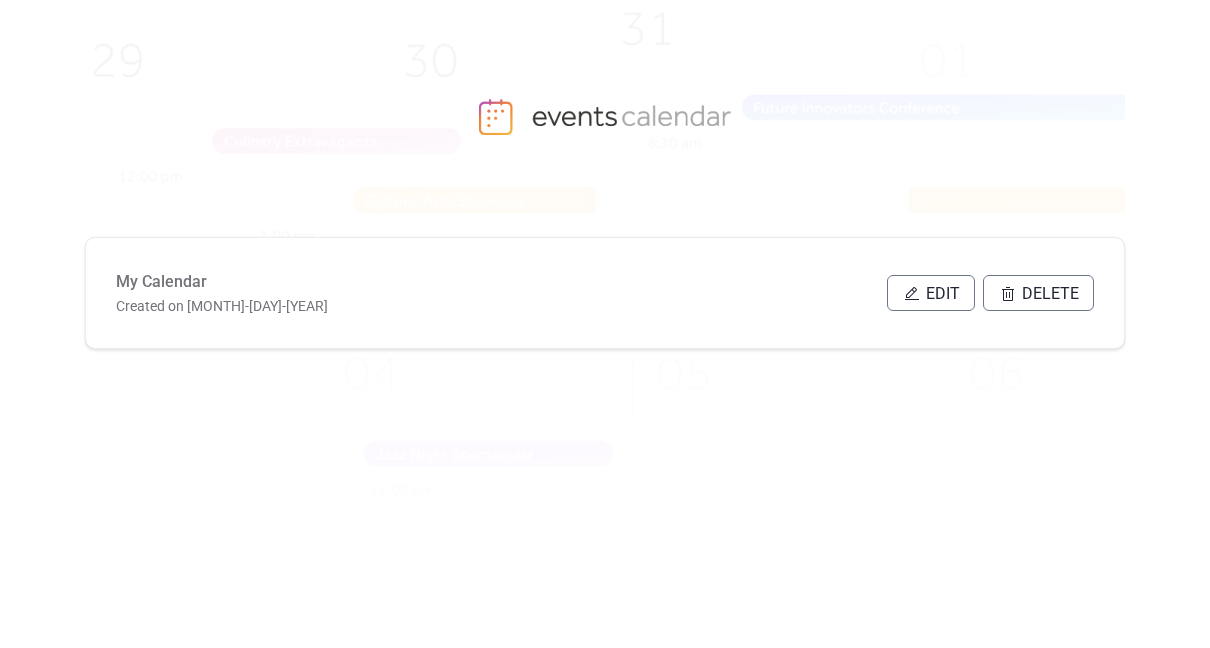 scroll, scrollTop: 0, scrollLeft: 0, axis: both 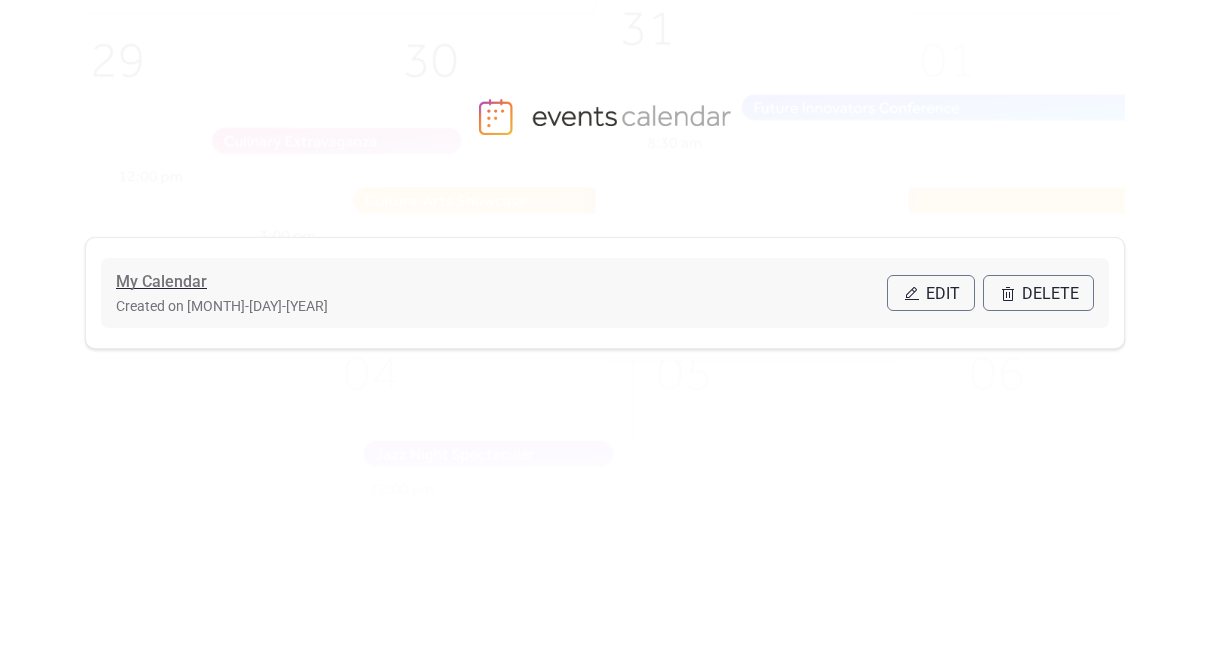 click on "My Calendar" at bounding box center (161, 282) 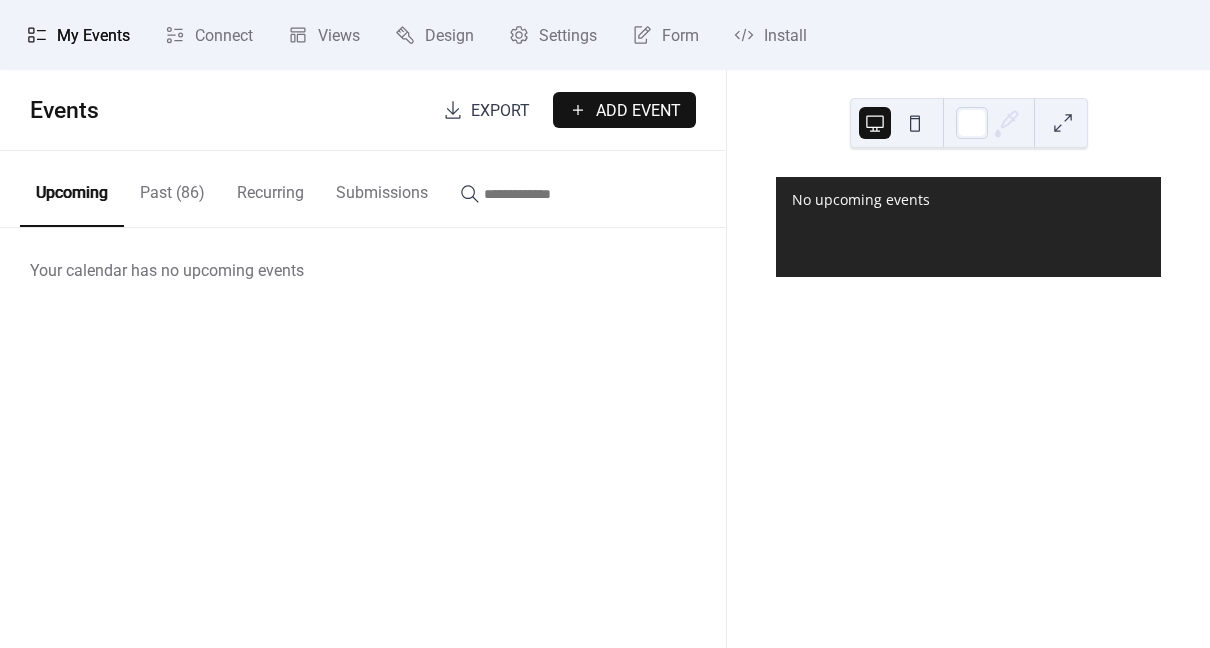 click on "Past (86)" at bounding box center [172, 188] 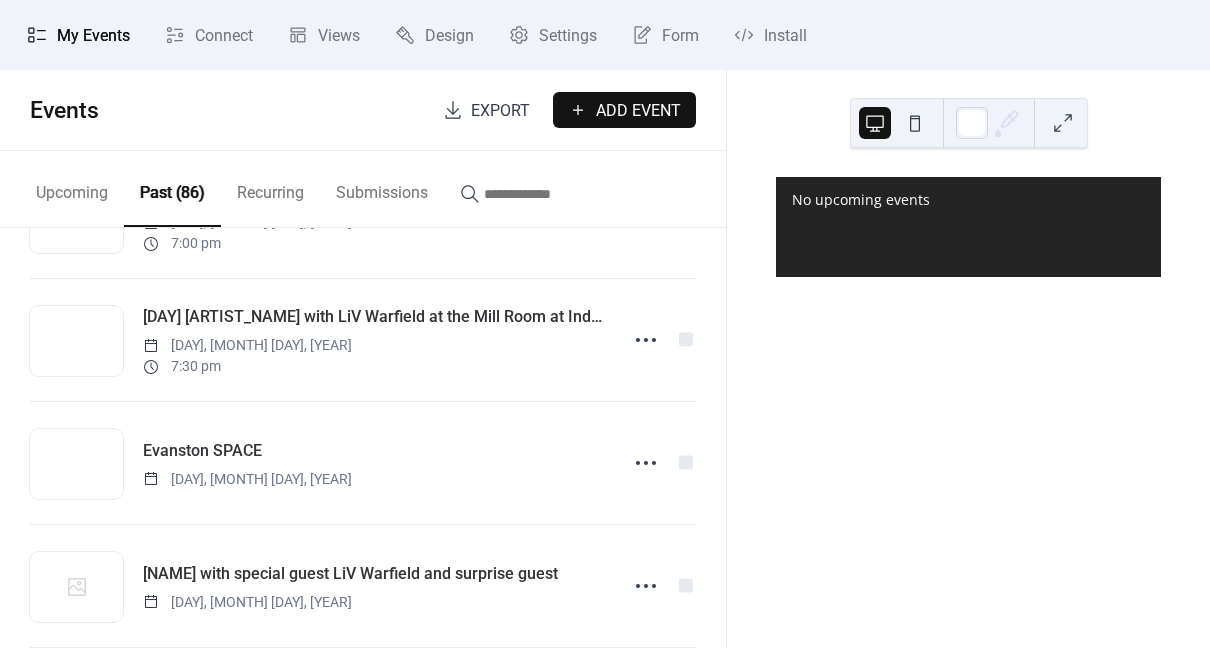 scroll, scrollTop: 567, scrollLeft: 0, axis: vertical 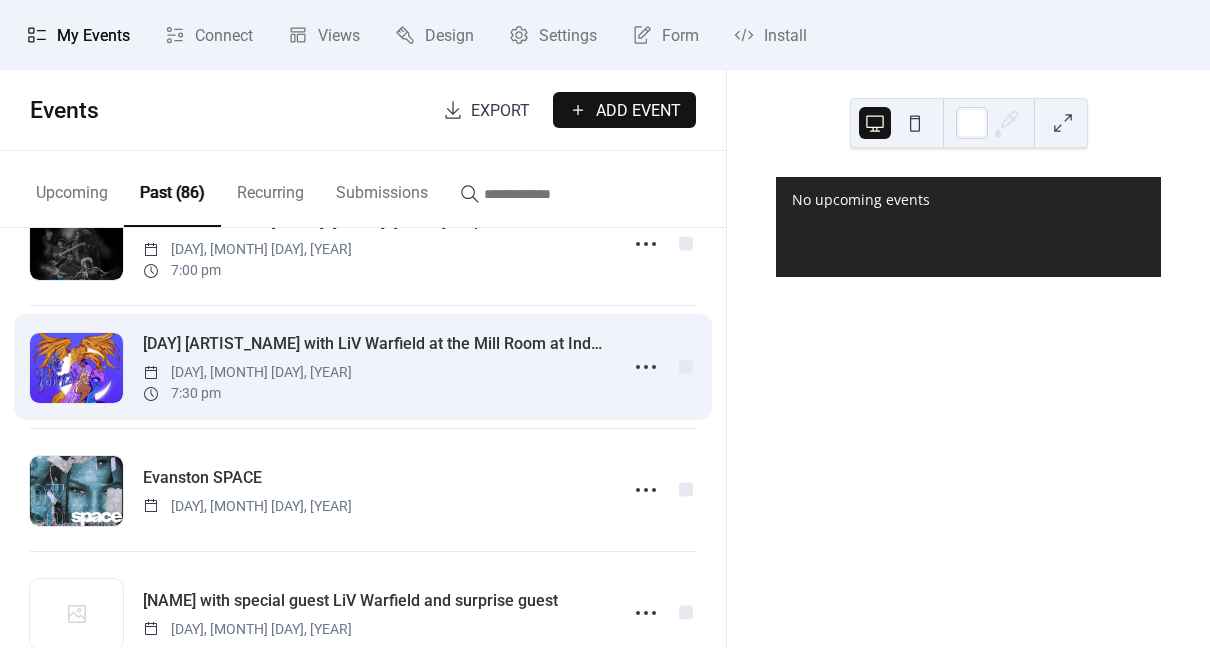 click on "[DAY] [ARTIST_NAME] with LiV Warfield at the Mill Room at Industry Ales" at bounding box center (374, 344) 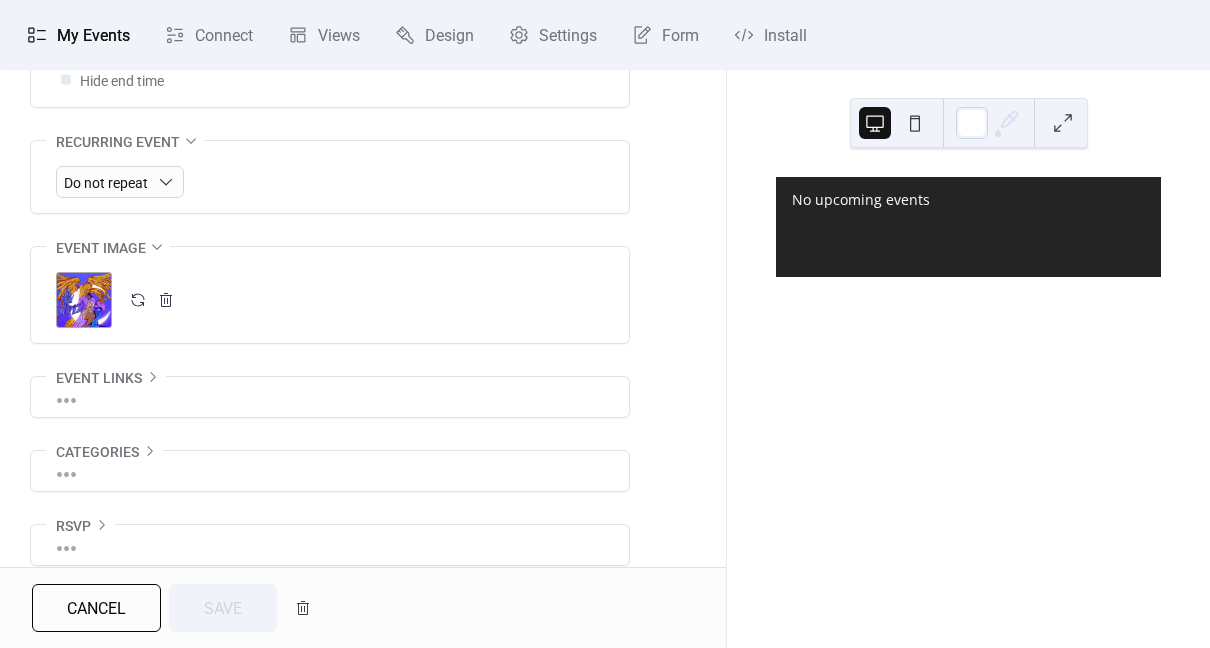 scroll, scrollTop: 877, scrollLeft: 0, axis: vertical 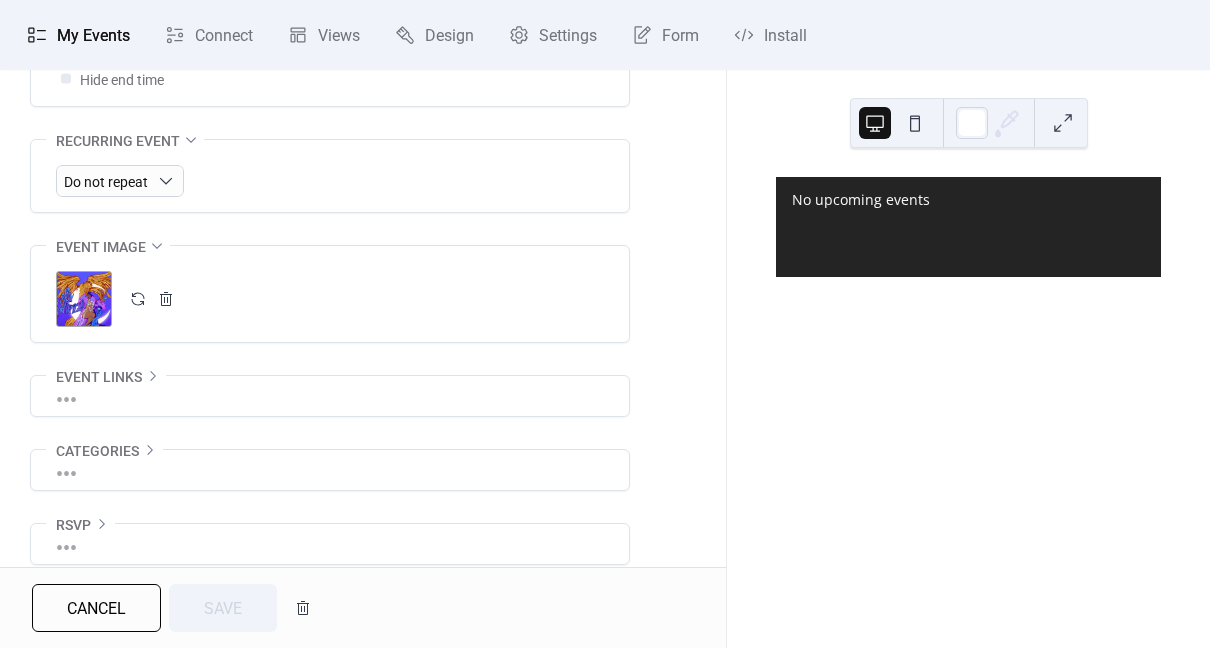 click on "•••" at bounding box center (330, 396) 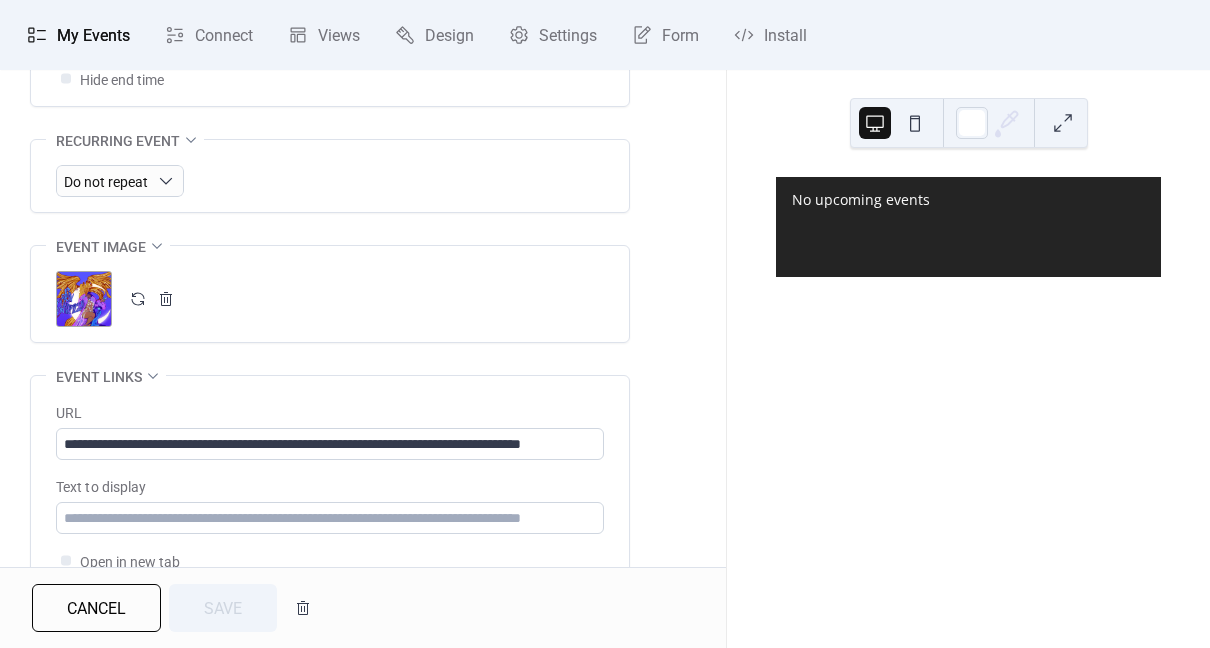 click on "My Events" at bounding box center (93, 36) 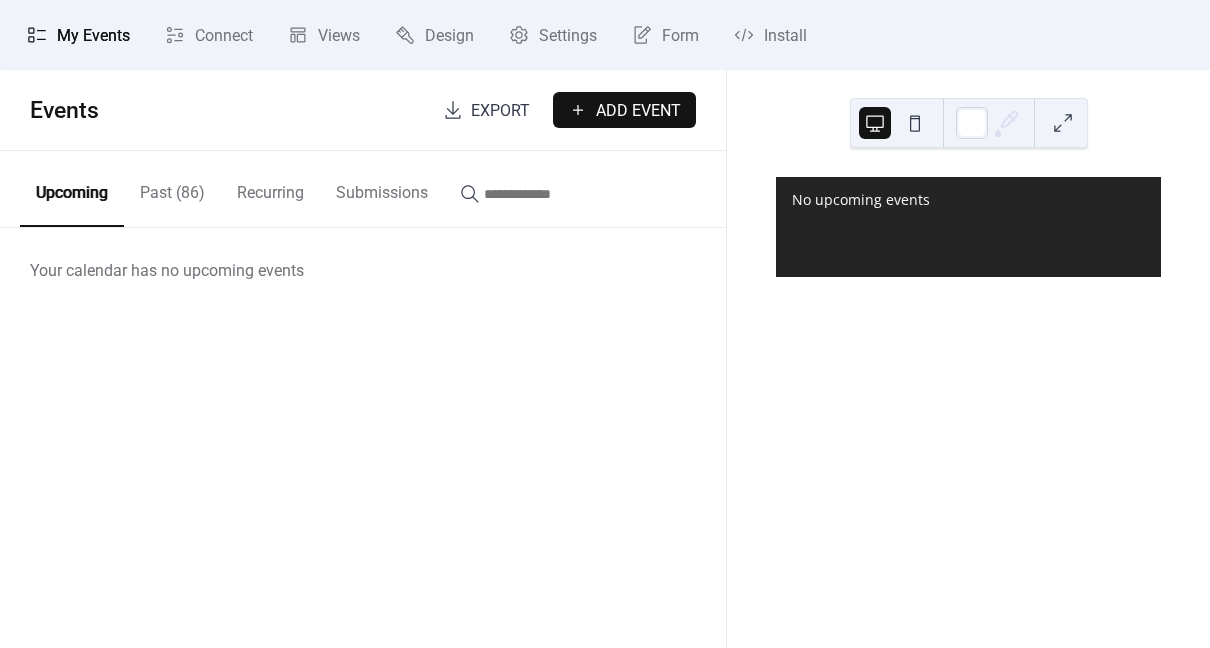 click on "Add Event" at bounding box center (638, 111) 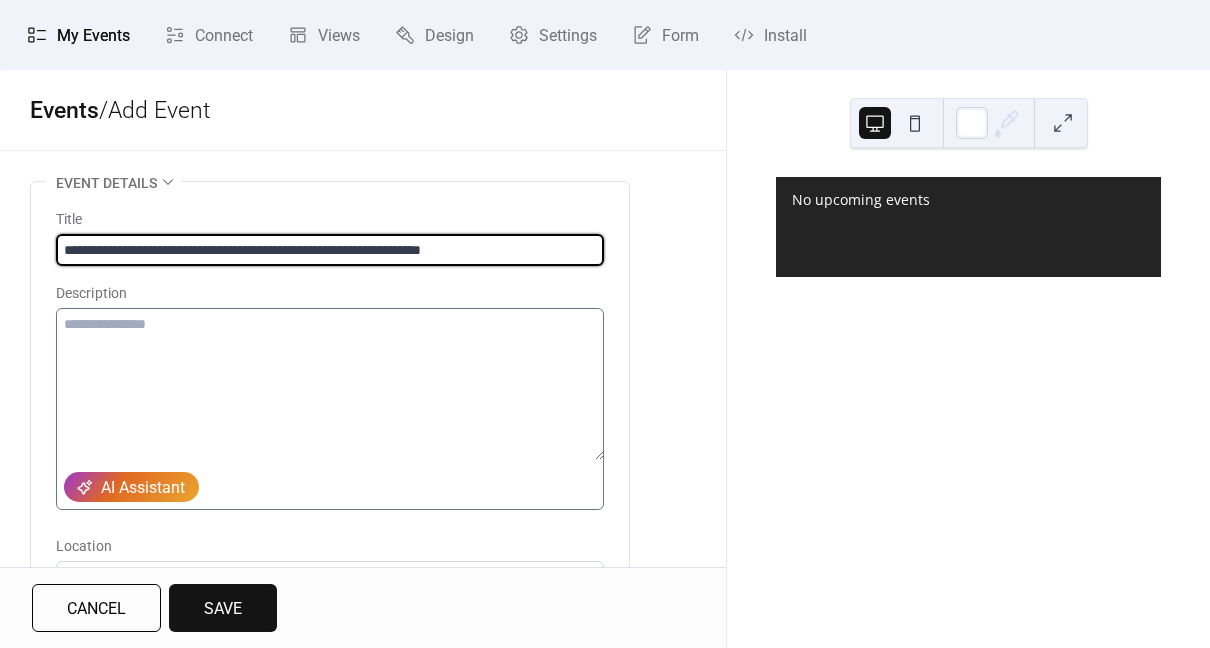 type on "**********" 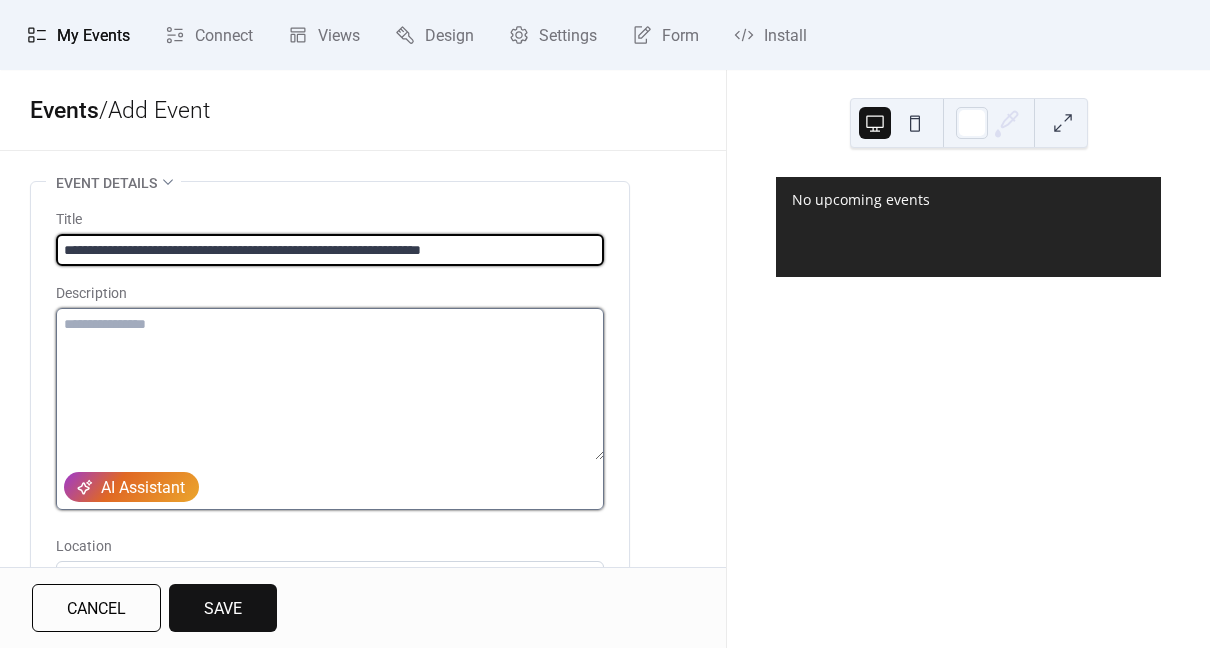 click at bounding box center [330, 384] 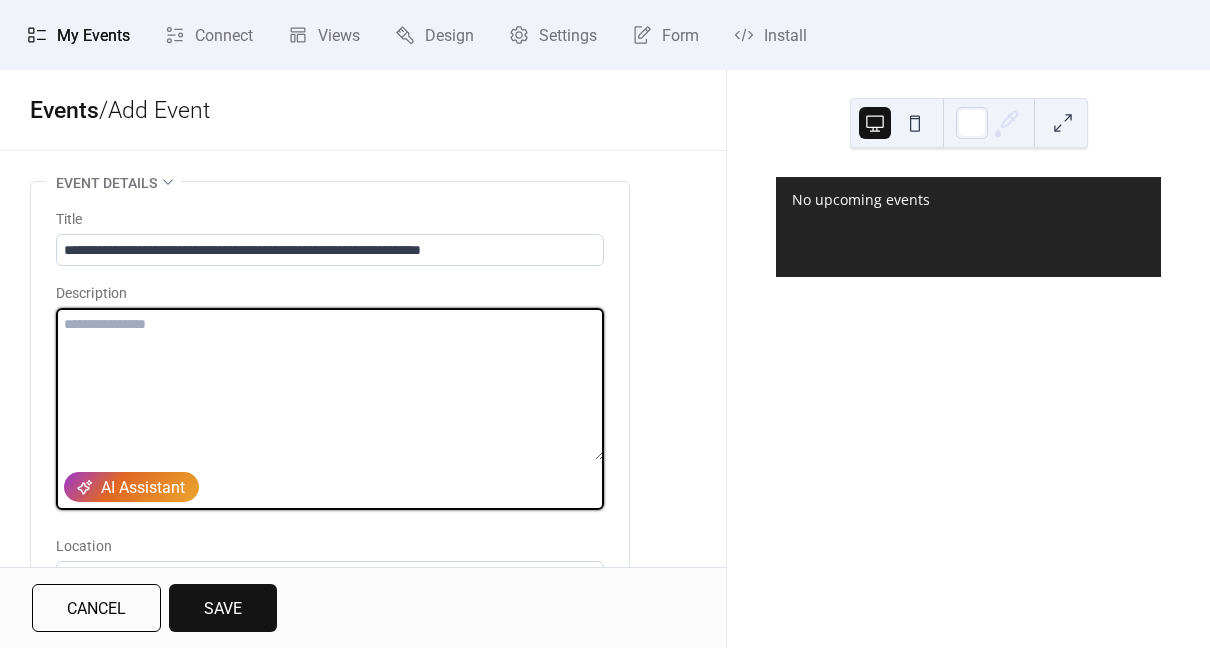 click at bounding box center (330, 384) 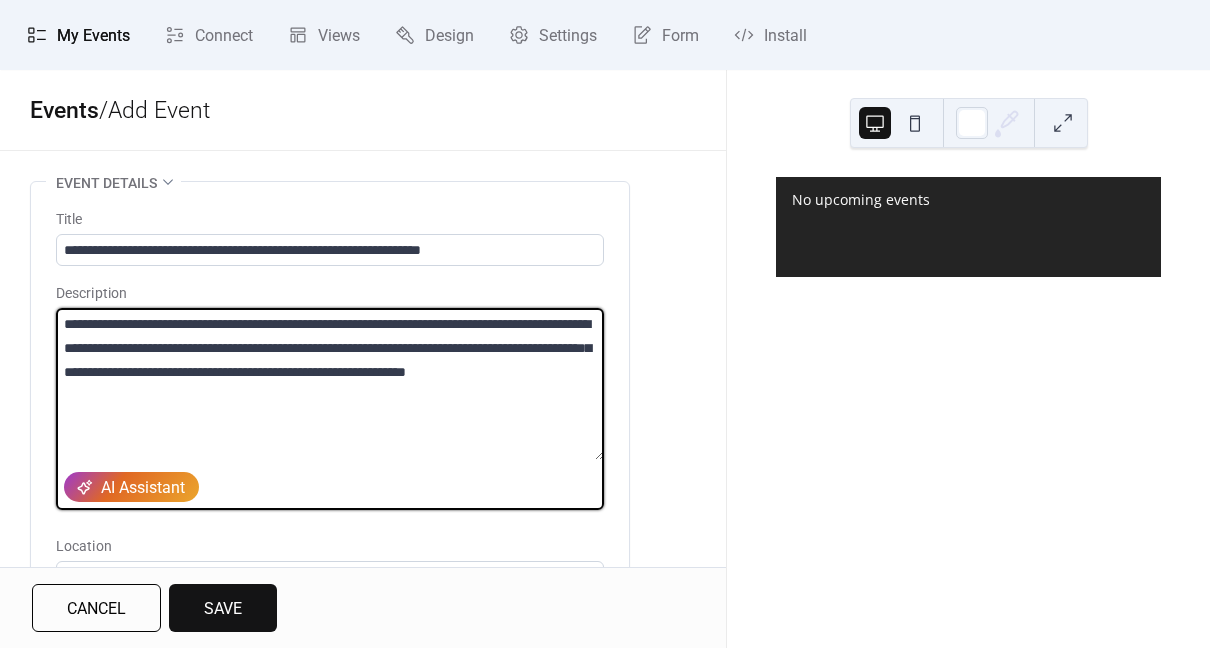 drag, startPoint x: 194, startPoint y: 321, endPoint x: 56, endPoint y: 324, distance: 138.03261 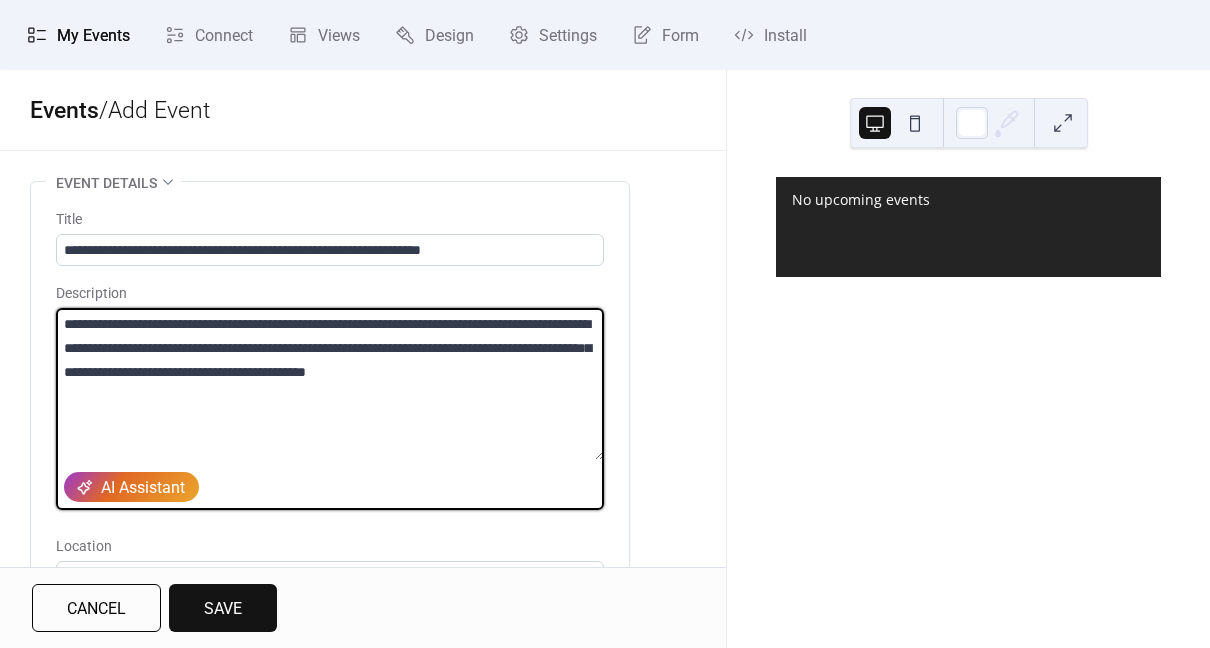 click on "**********" at bounding box center [330, 384] 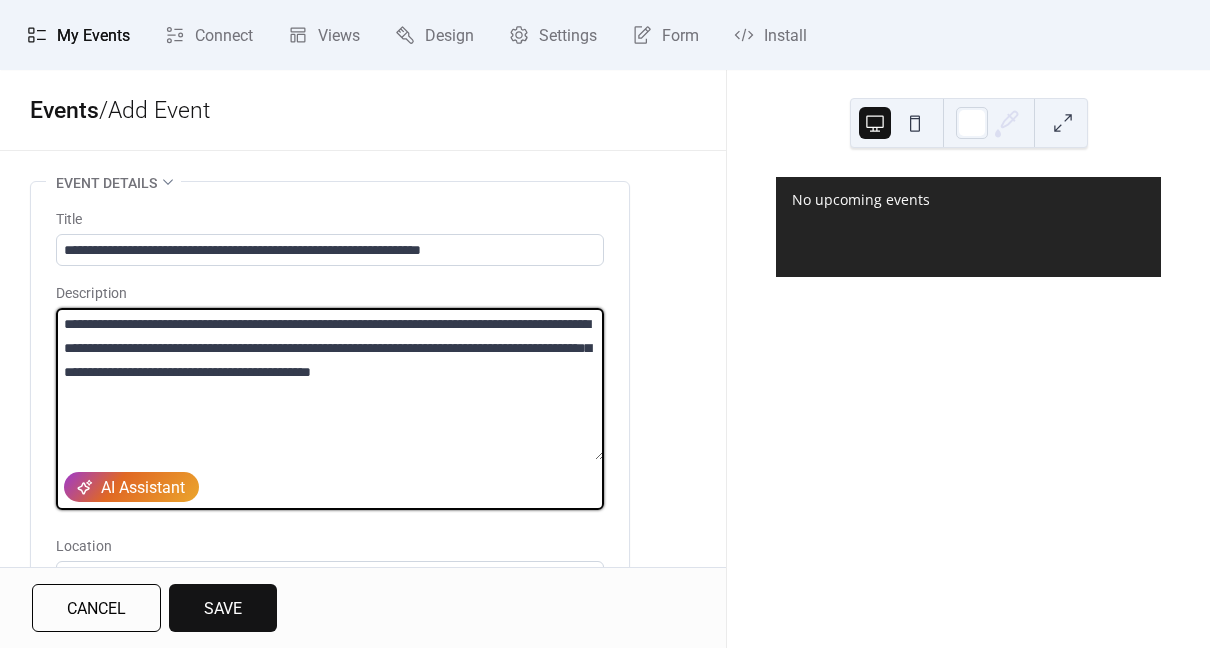 drag, startPoint x: 224, startPoint y: 368, endPoint x: 440, endPoint y: 374, distance: 216.08331 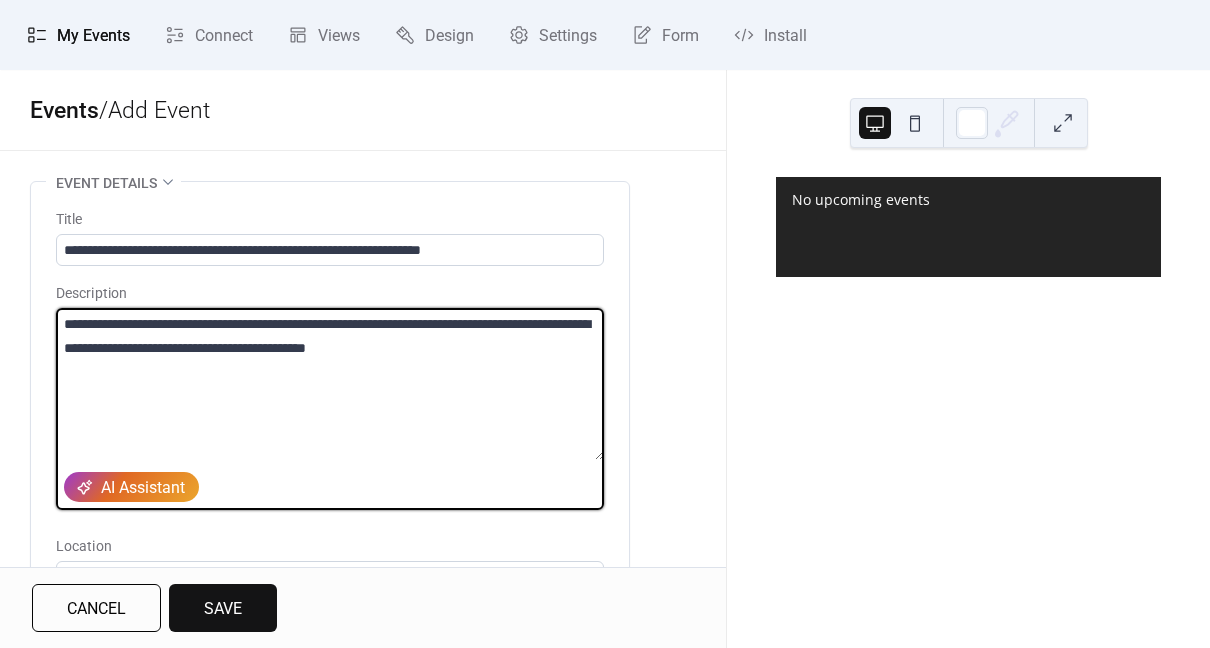 drag, startPoint x: 500, startPoint y: 345, endPoint x: 41, endPoint y: 354, distance: 459.08823 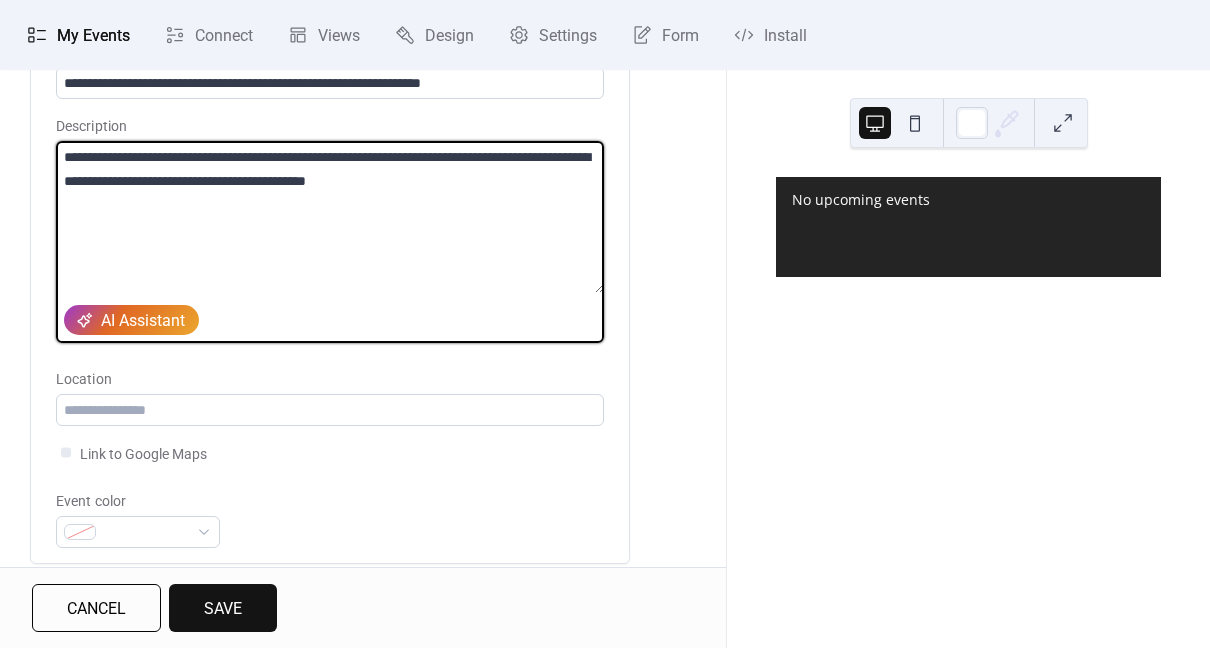 scroll, scrollTop: 177, scrollLeft: 0, axis: vertical 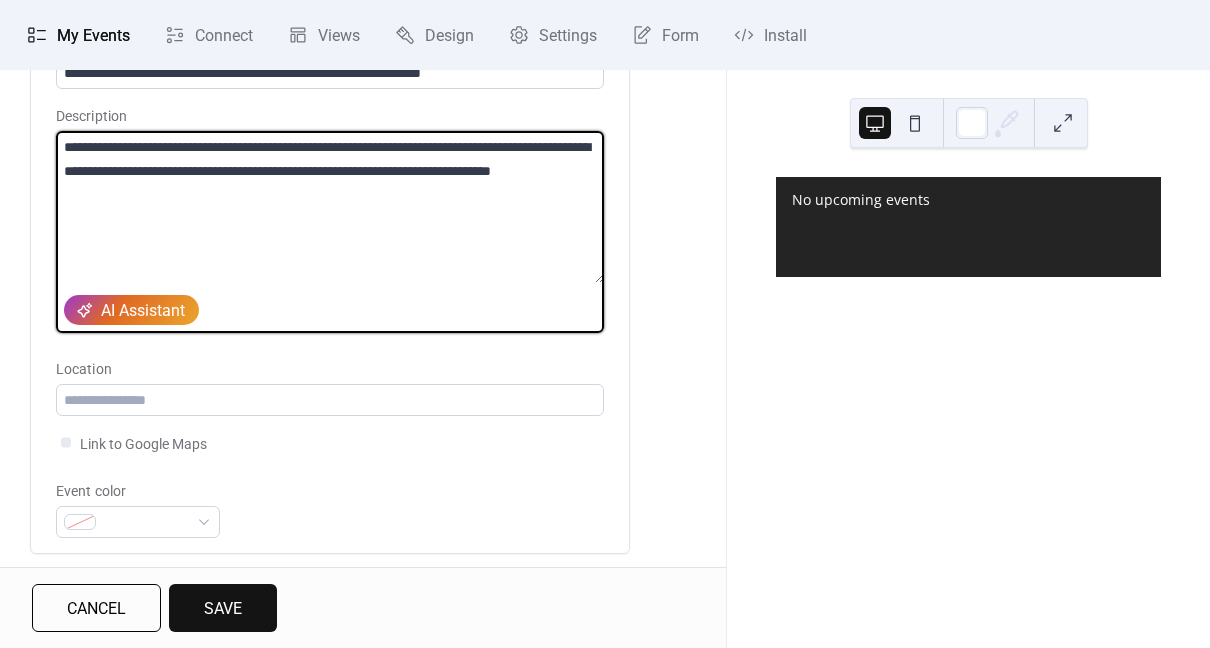drag, startPoint x: 210, startPoint y: 209, endPoint x: 53, endPoint y: 134, distance: 173.99425 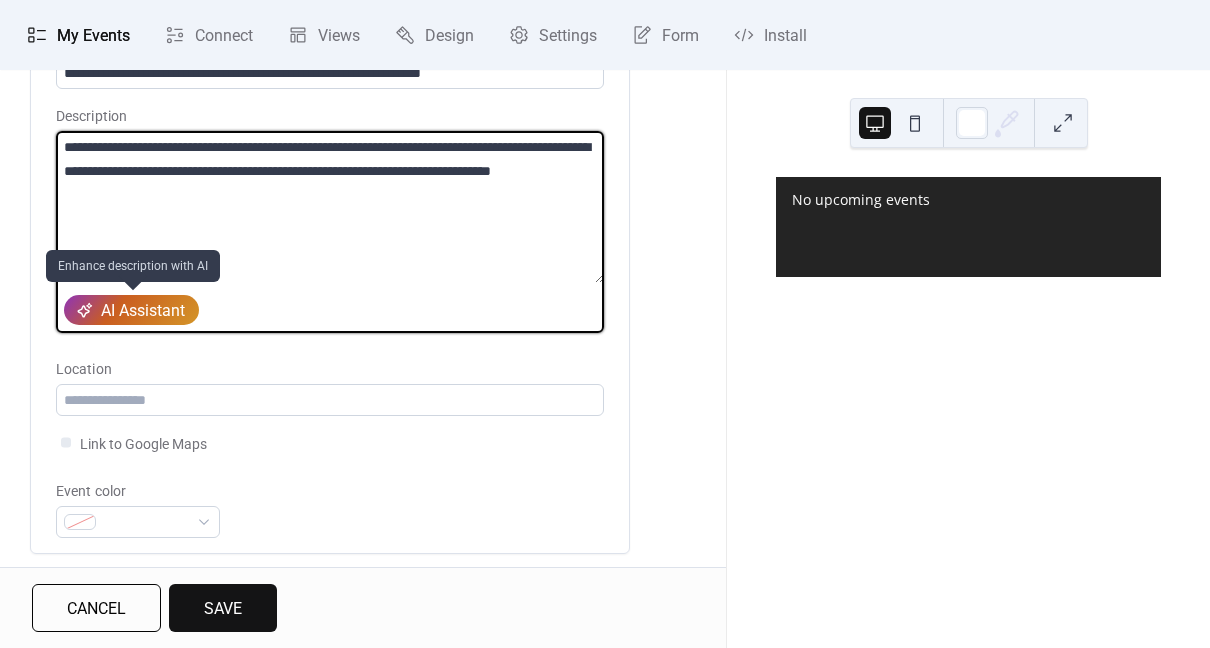 type on "**********" 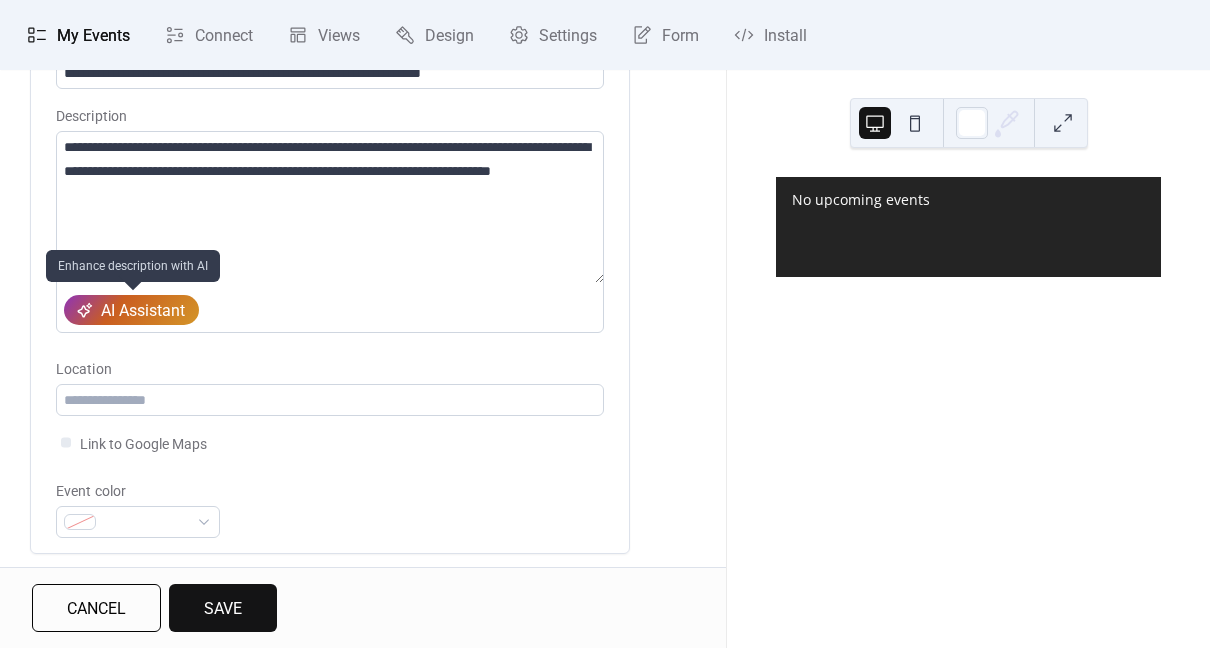 click on "AI Assistant" at bounding box center (143, 311) 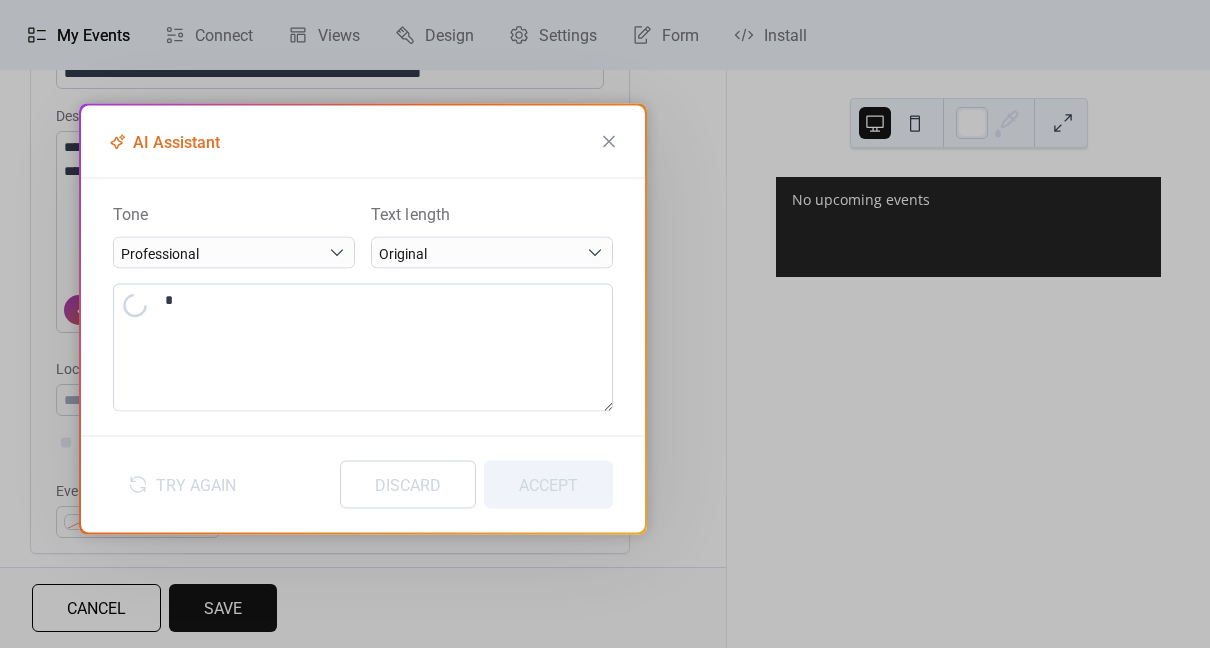 type on "**********" 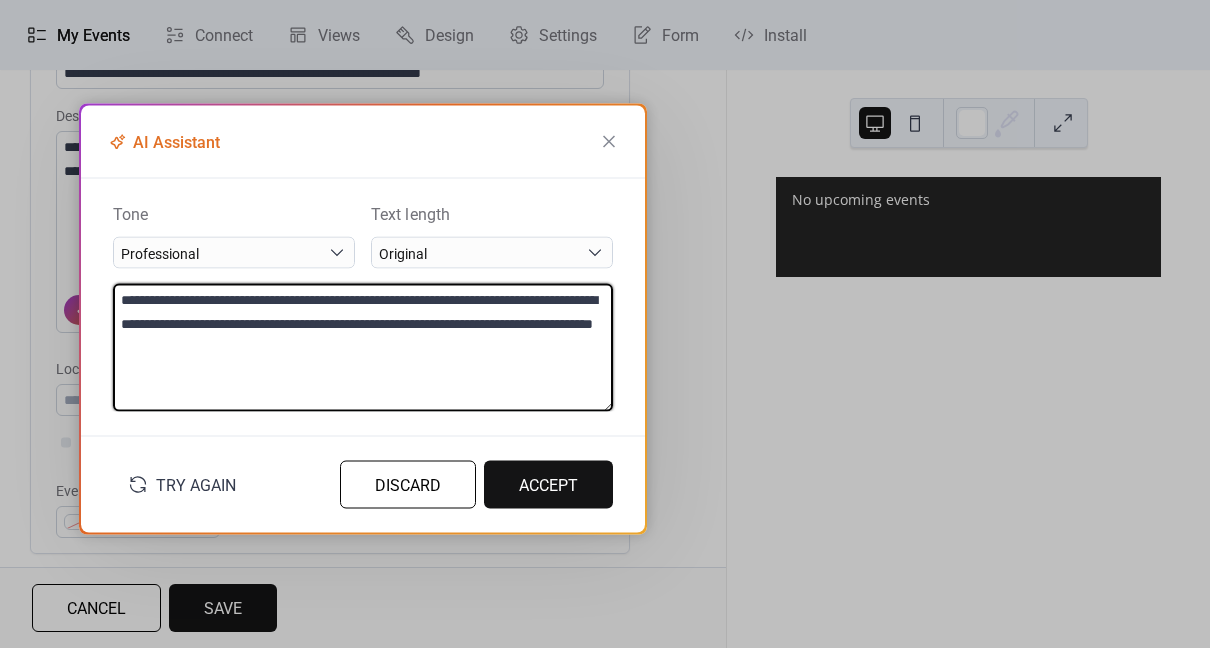 drag, startPoint x: 391, startPoint y: 324, endPoint x: 441, endPoint y: 323, distance: 50.01 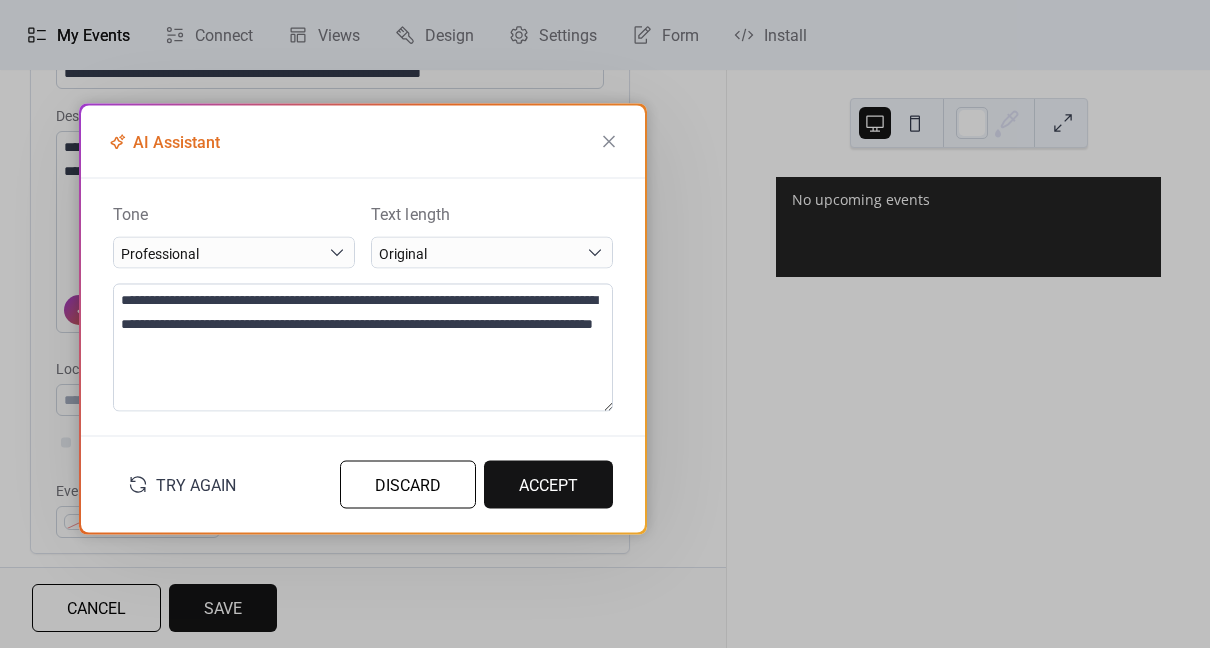 click on "Accept" at bounding box center (548, 485) 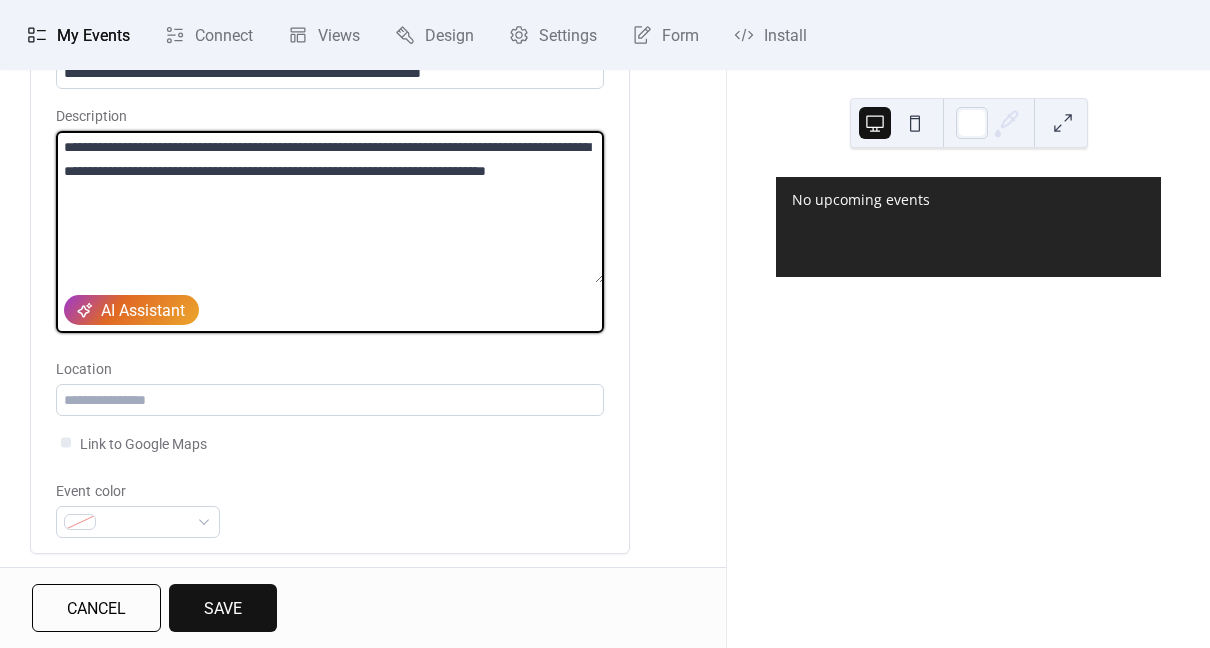 click on "**********" at bounding box center (330, 207) 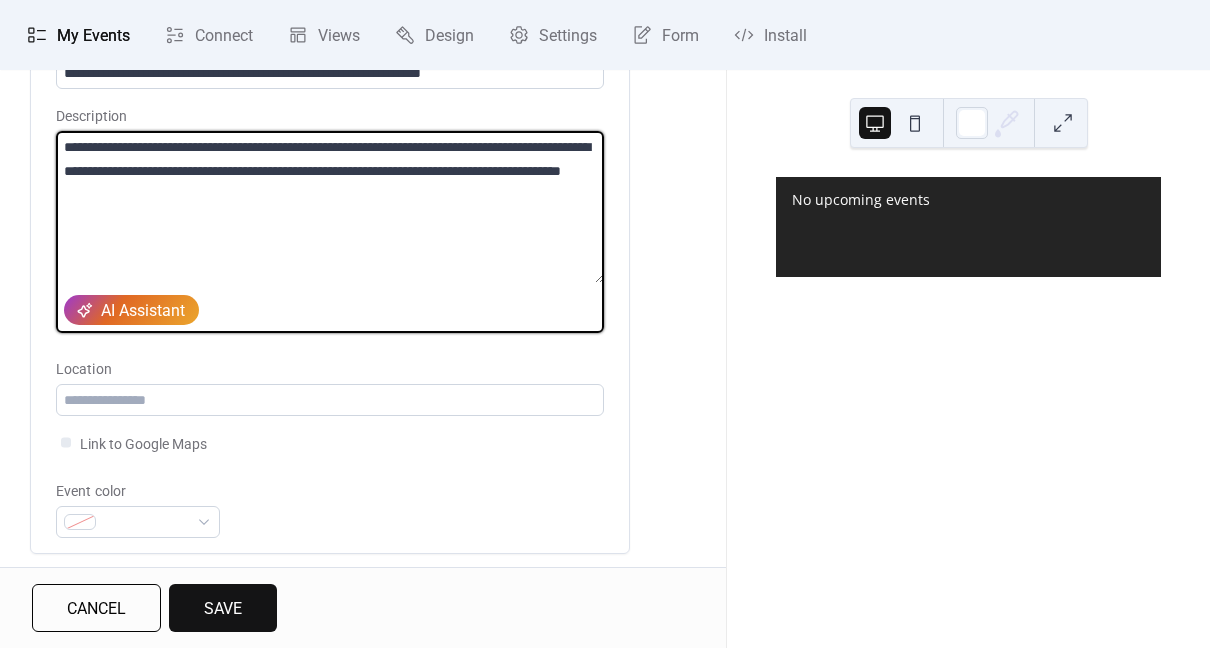 click on "**********" at bounding box center (330, 207) 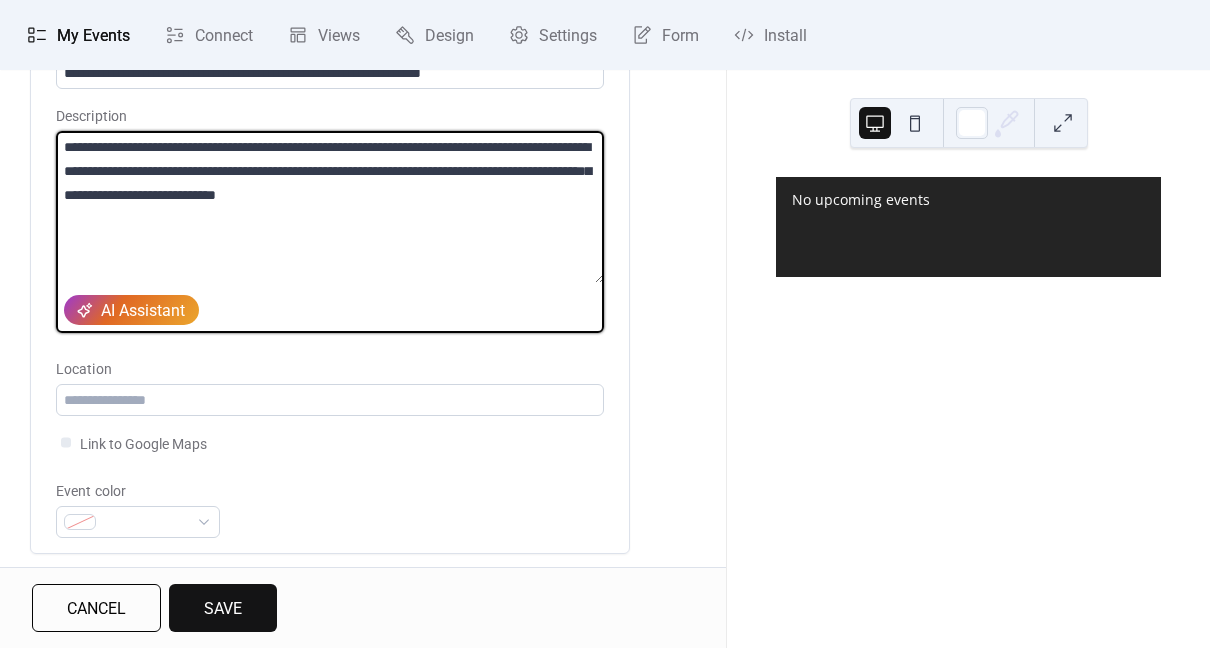 drag, startPoint x: 554, startPoint y: 189, endPoint x: 252, endPoint y: 199, distance: 302.16553 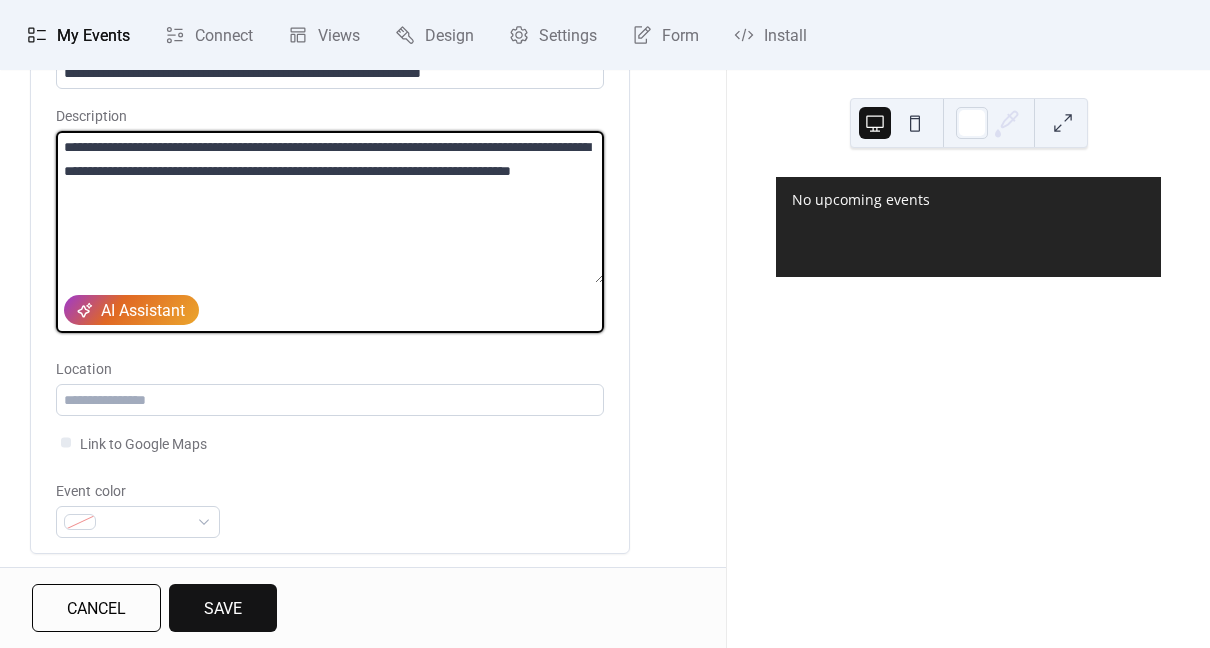 click on "**********" at bounding box center (330, 207) 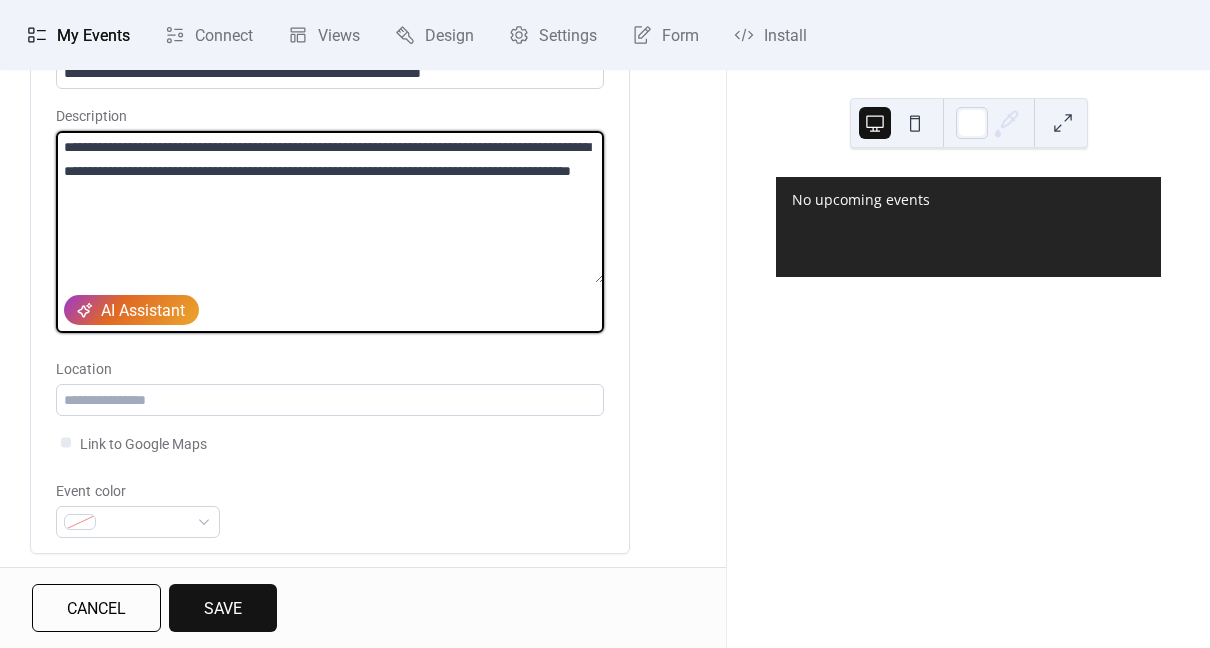 type on "**********" 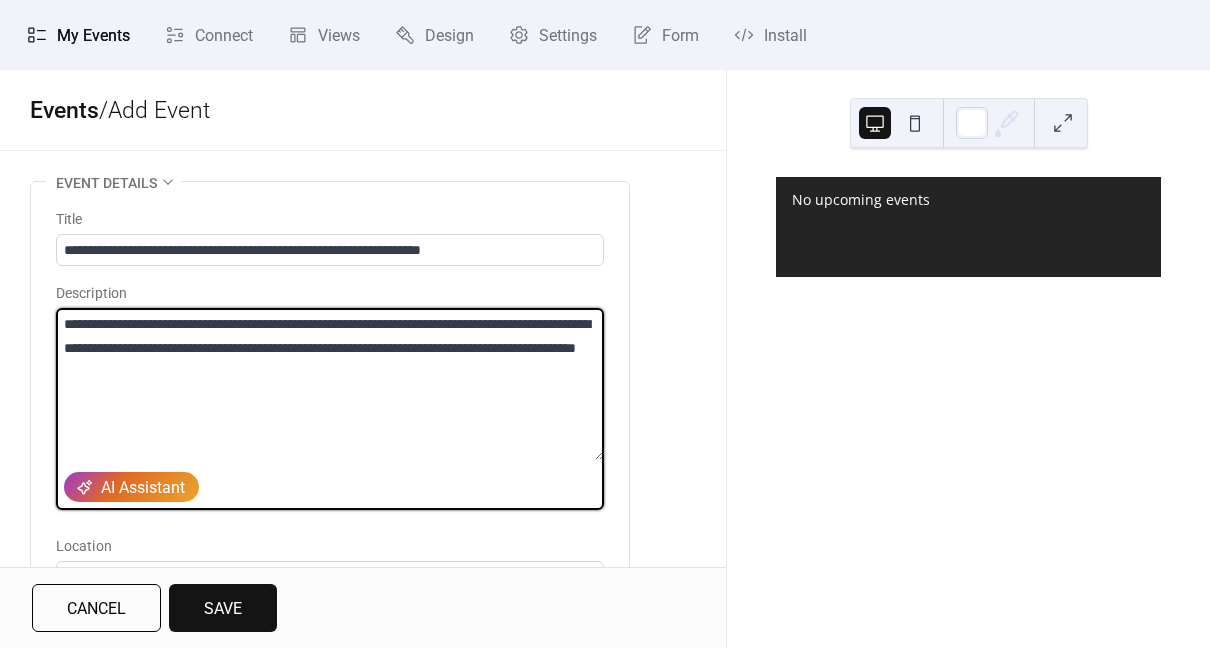 scroll, scrollTop: 11, scrollLeft: 0, axis: vertical 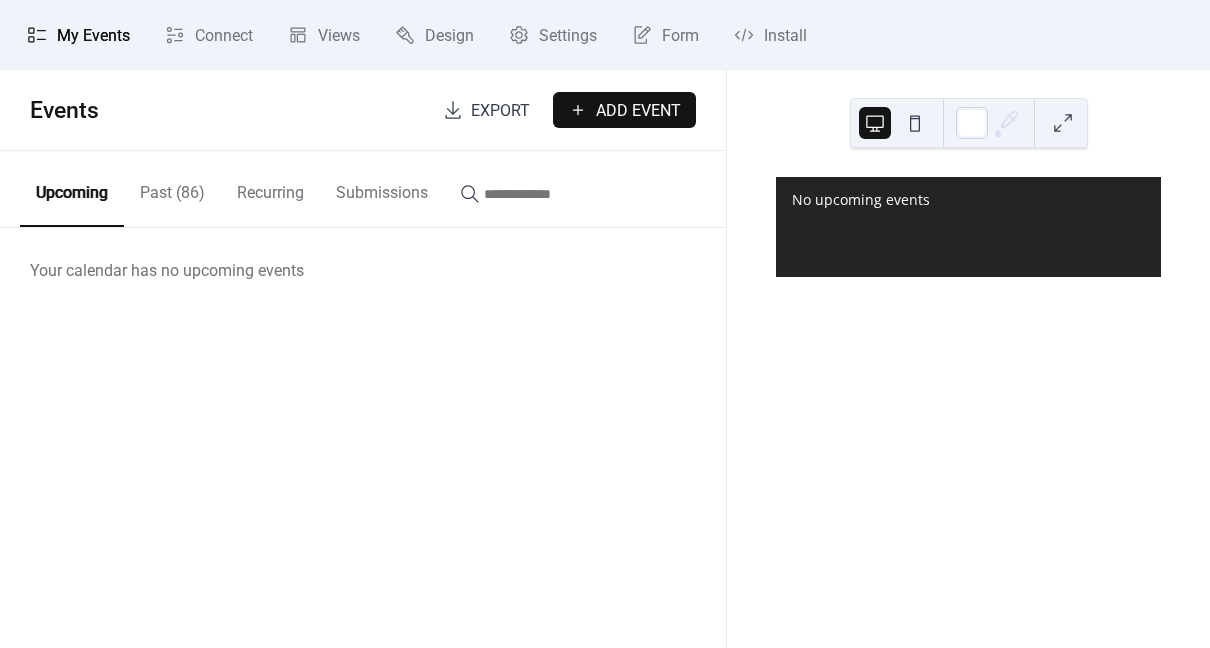 click on "Add Event" at bounding box center [638, 111] 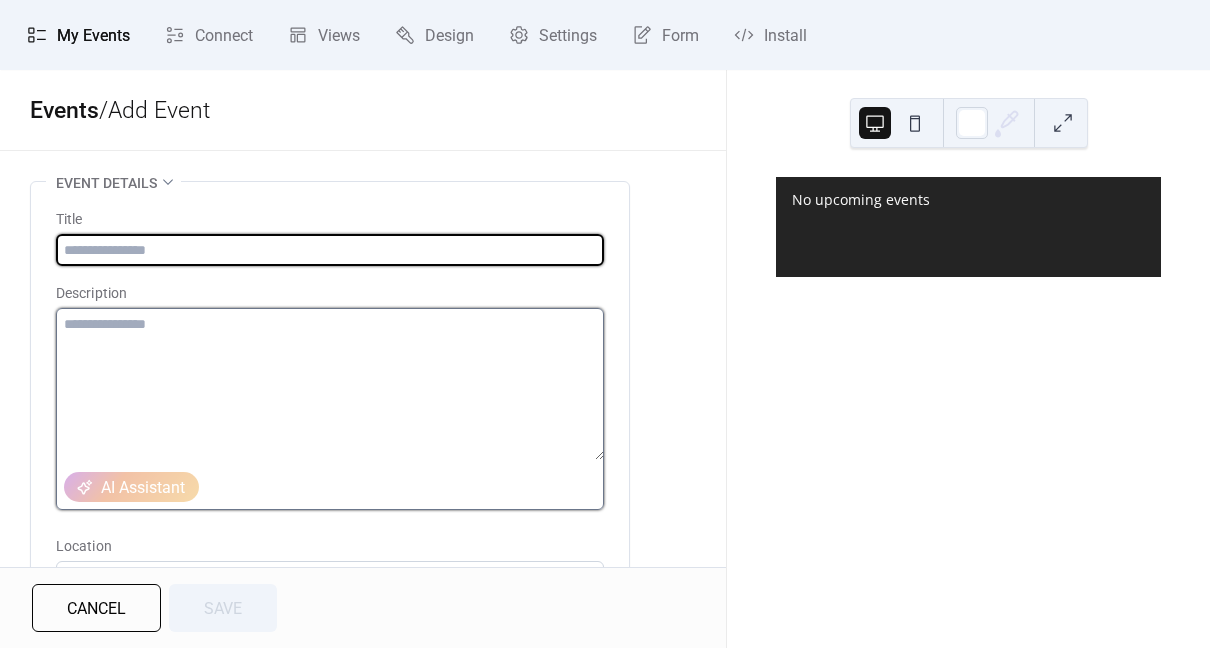 click at bounding box center [330, 384] 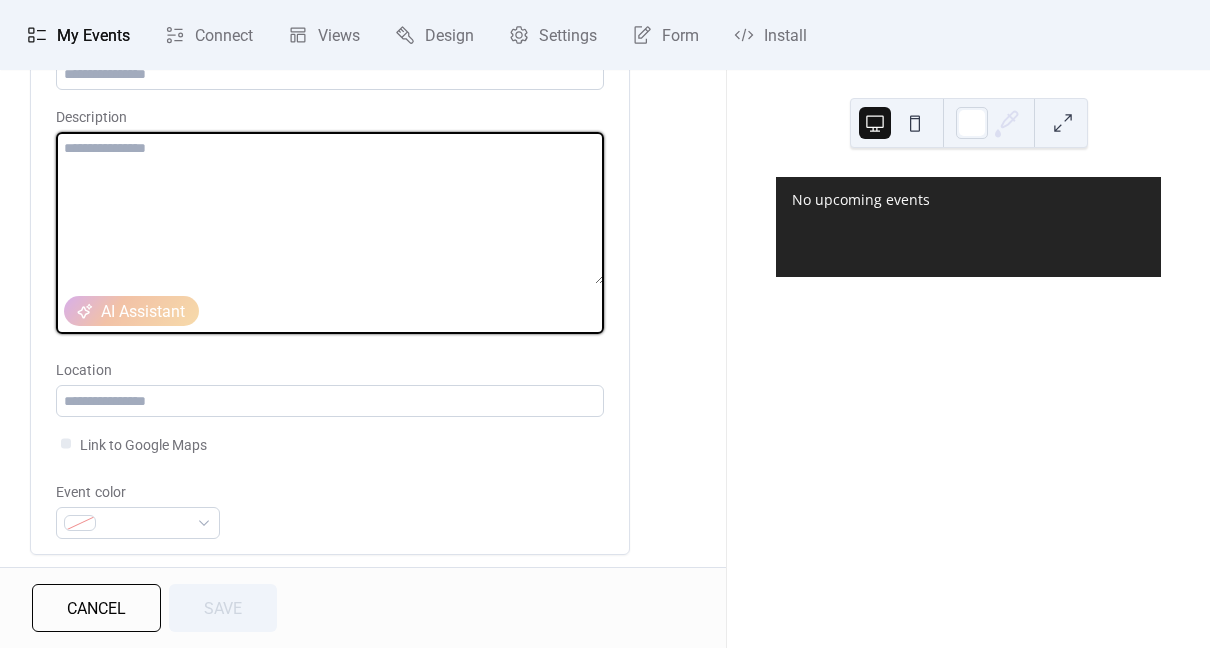 scroll, scrollTop: 124, scrollLeft: 0, axis: vertical 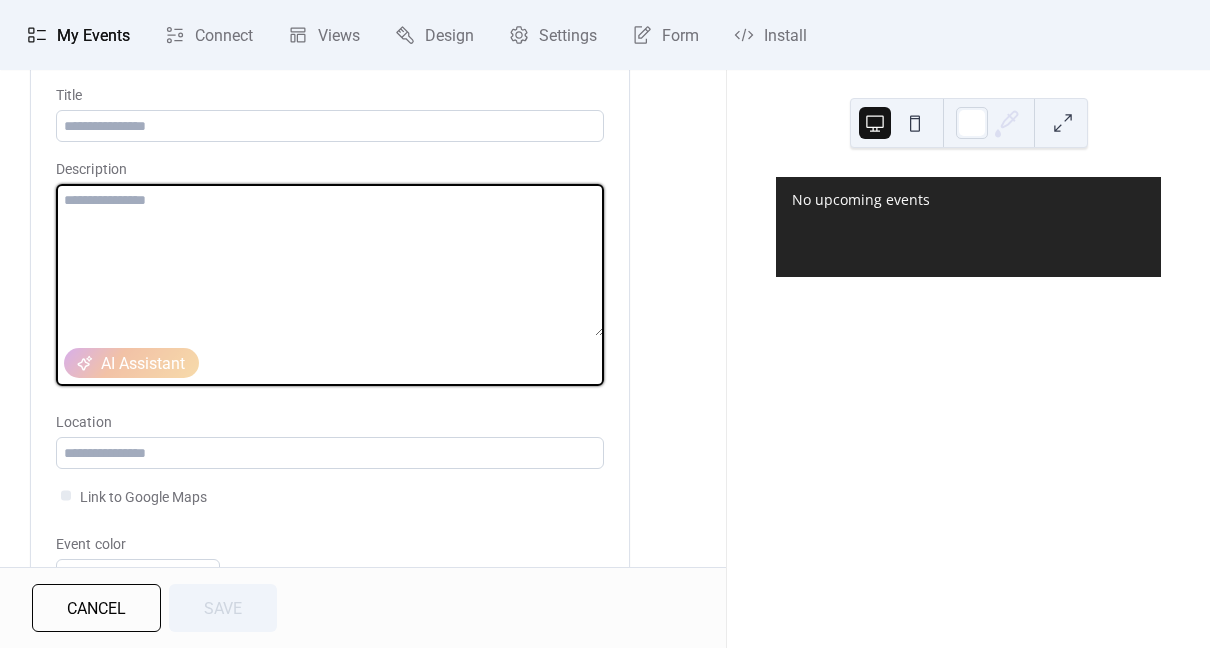 click at bounding box center [330, 260] 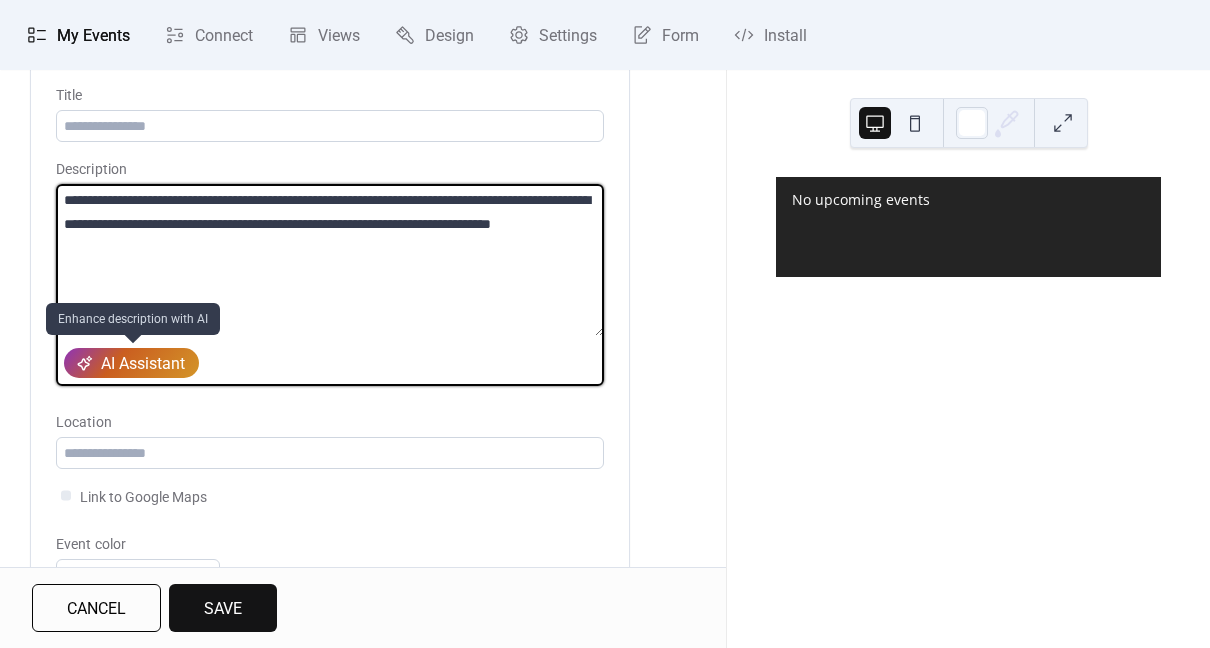 type on "**********" 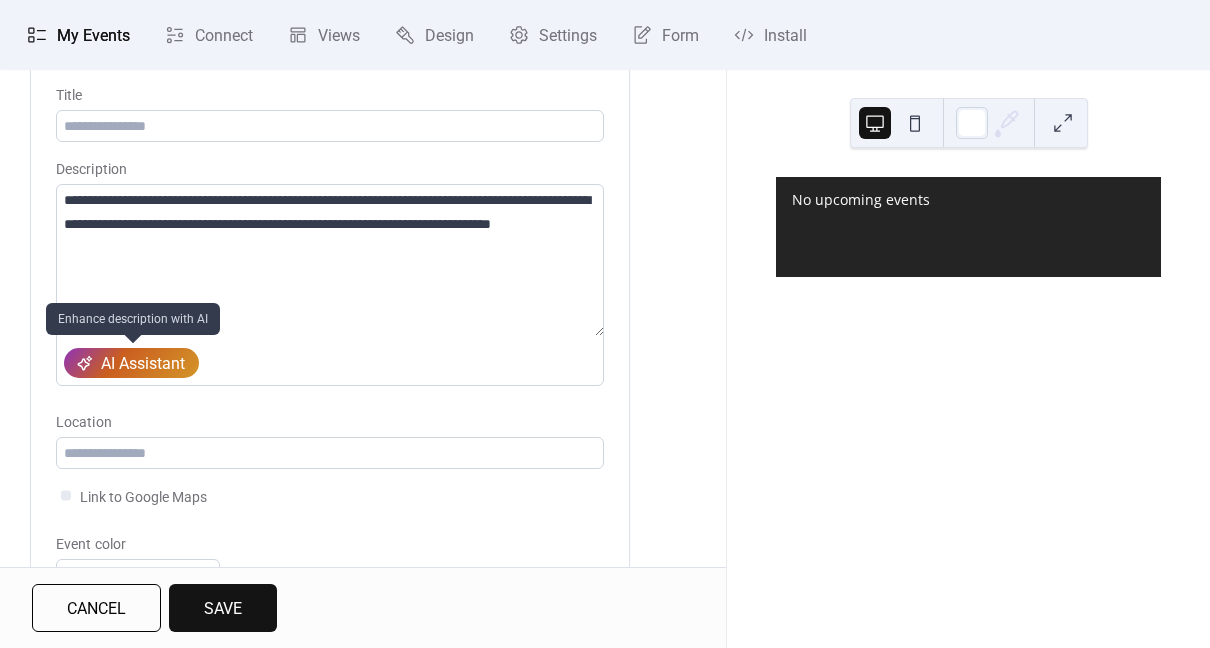 click on "AI Assistant" at bounding box center [143, 364] 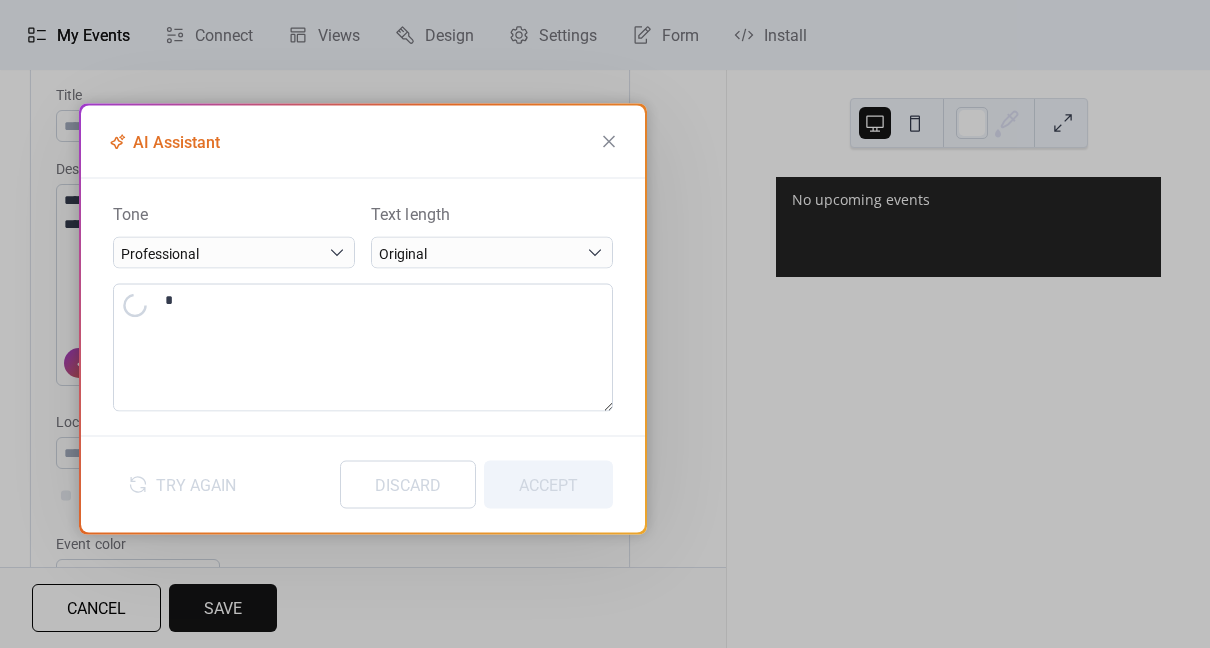 type on "**********" 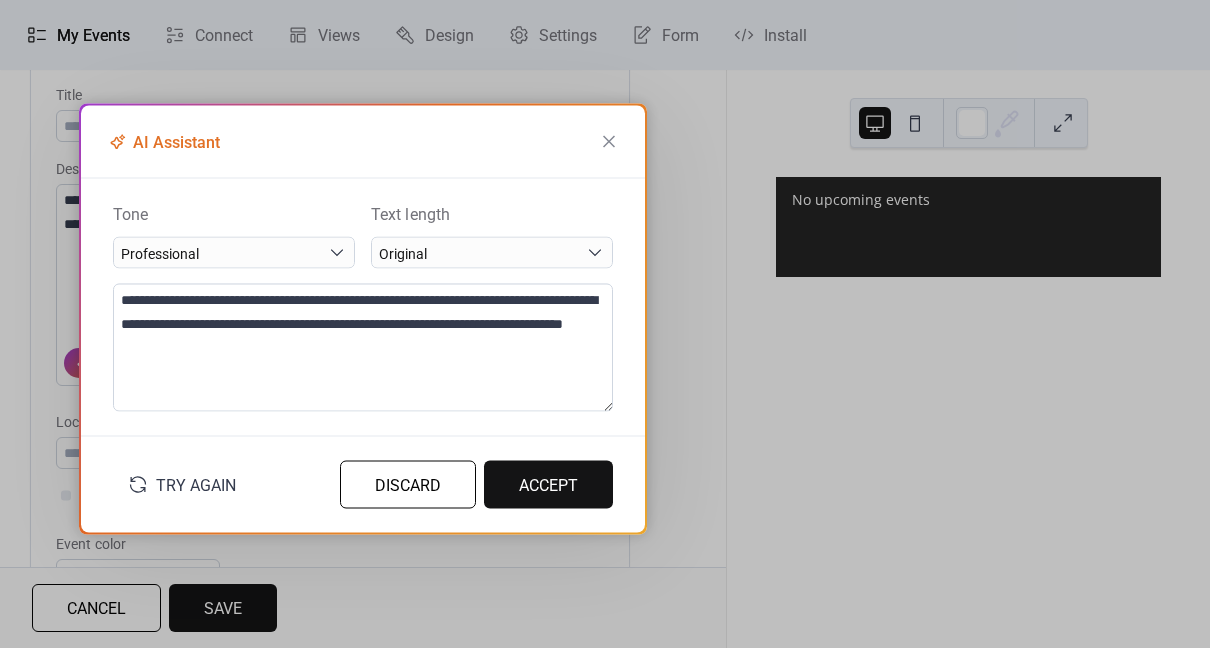 click on "Try Again" at bounding box center (196, 485) 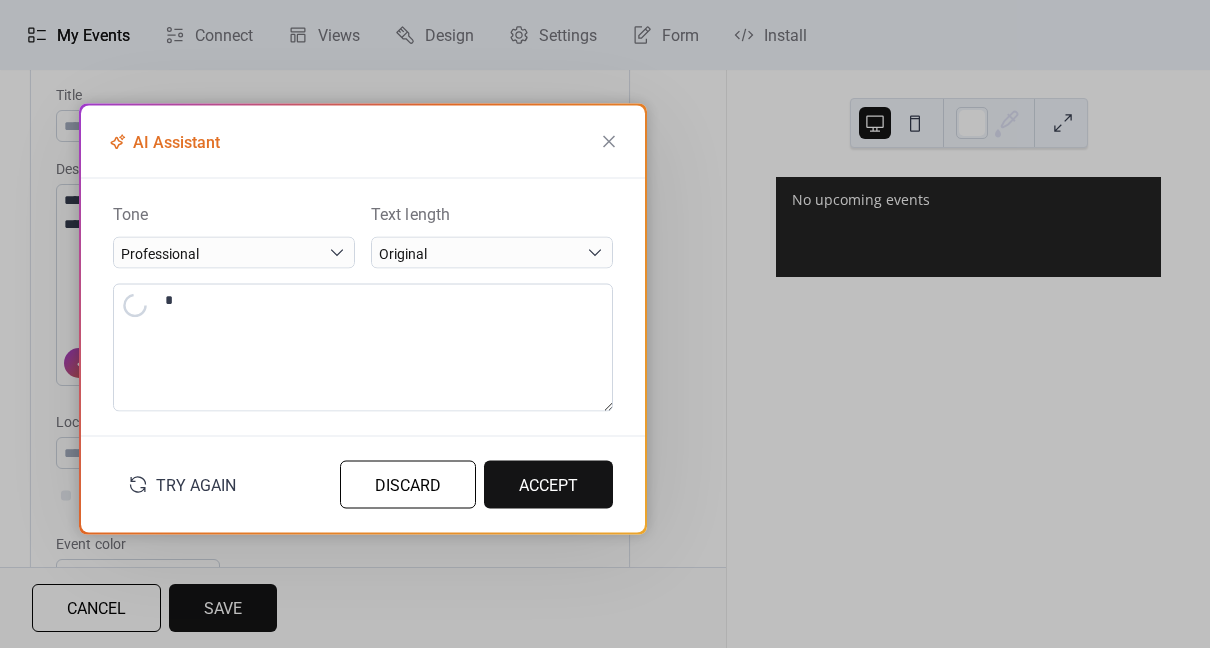 type on "**********" 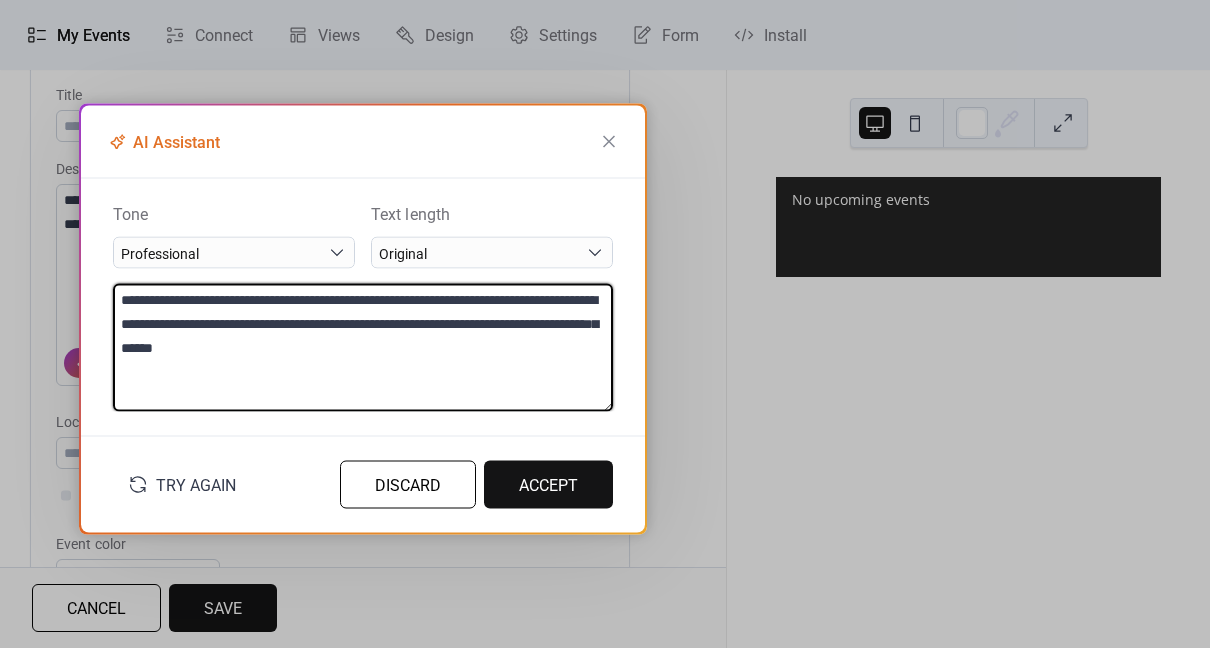 drag, startPoint x: 439, startPoint y: 342, endPoint x: 110, endPoint y: 298, distance: 331.9292 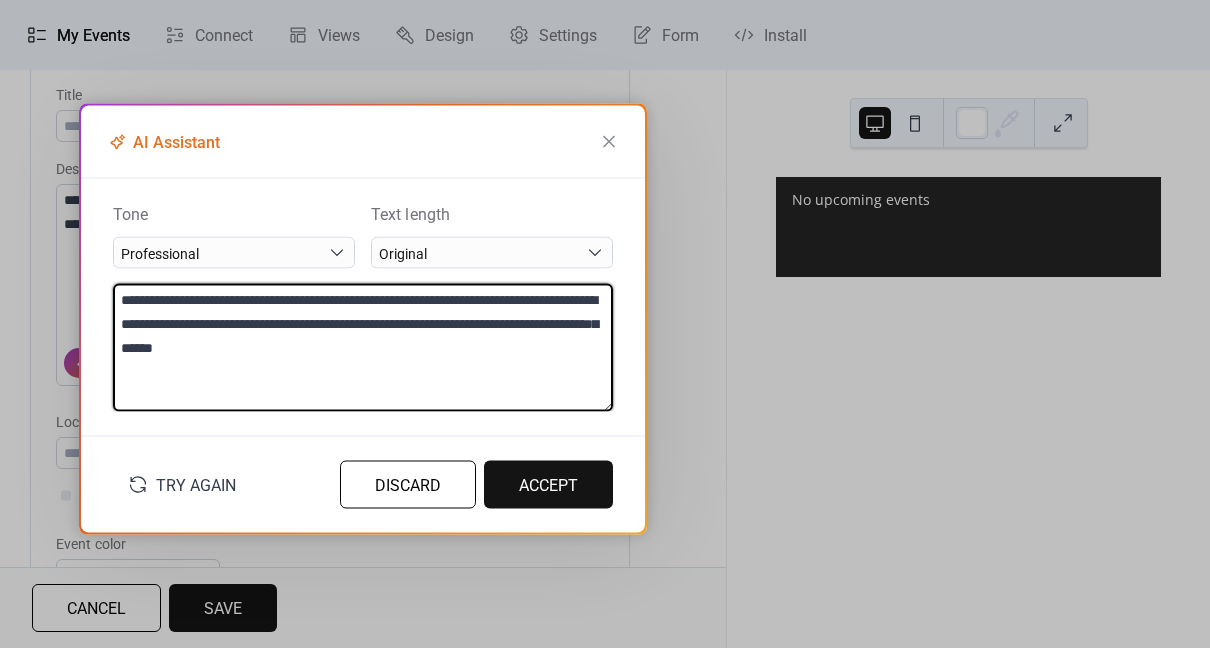 click on "Accept" at bounding box center [548, 485] 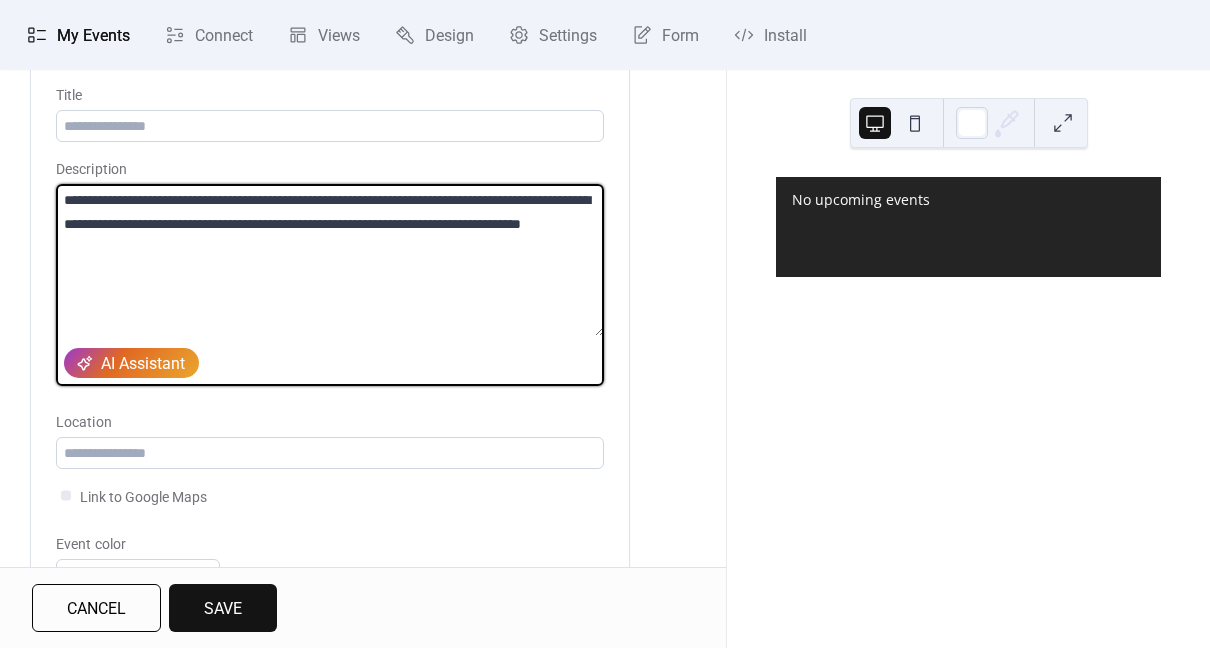 drag, startPoint x: 138, startPoint y: 201, endPoint x: 59, endPoint y: 203, distance: 79.025314 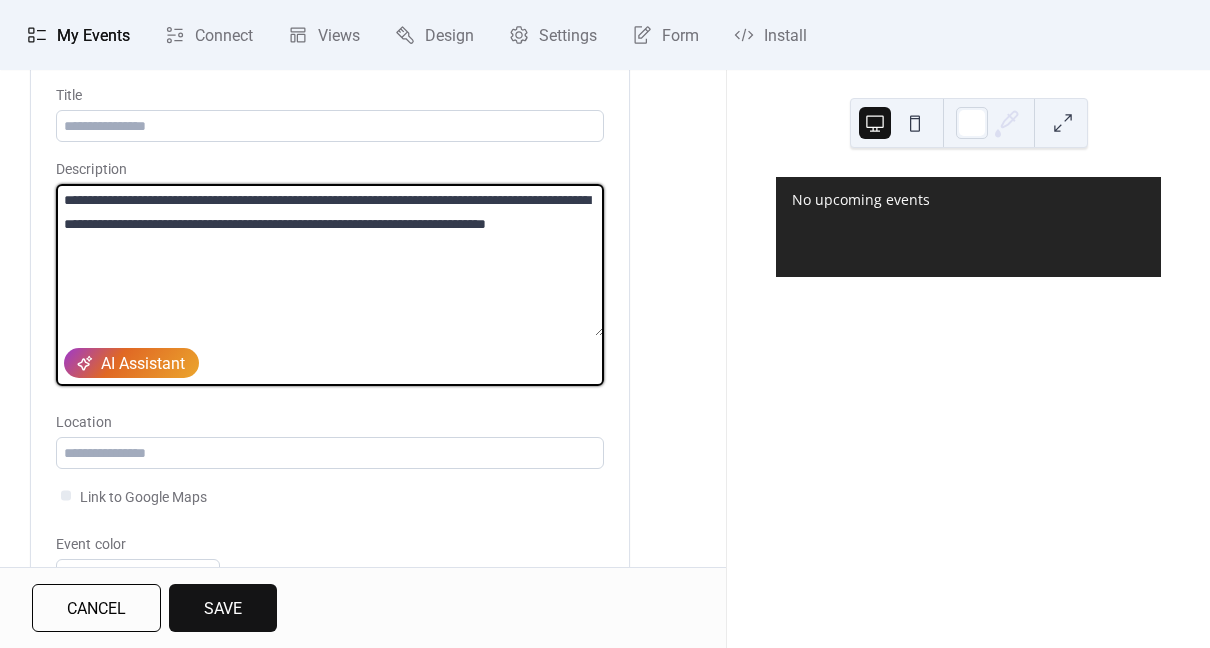click on "**********" at bounding box center [330, 260] 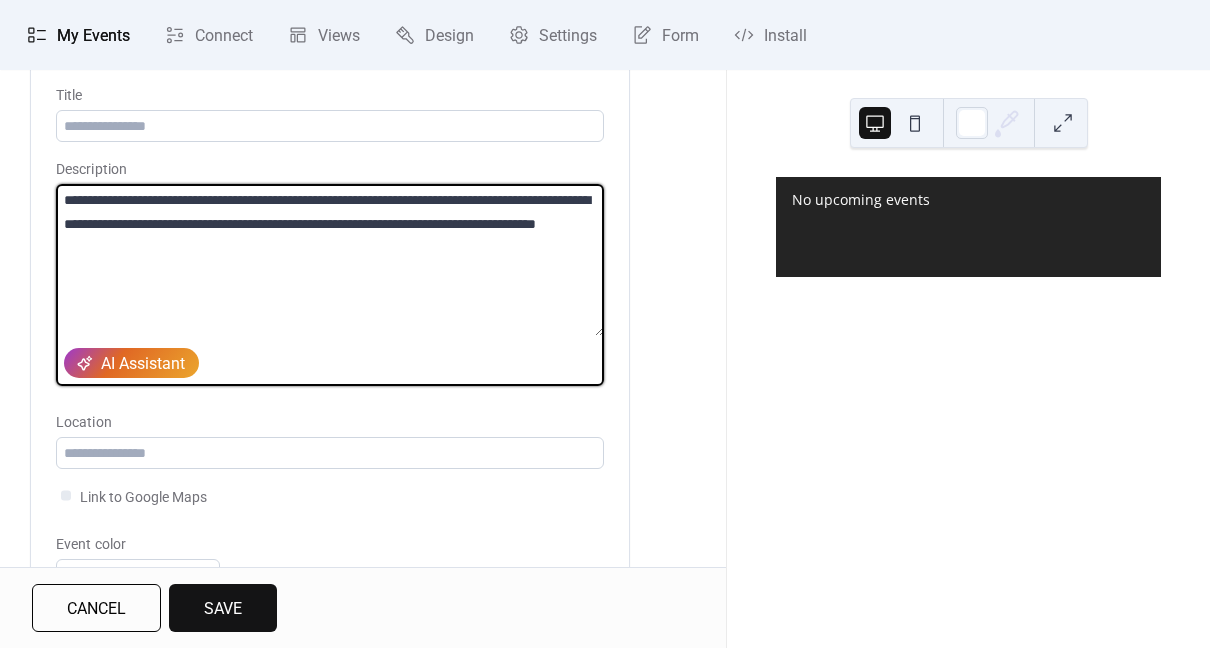 drag, startPoint x: 389, startPoint y: 225, endPoint x: 532, endPoint y: 249, distance: 145 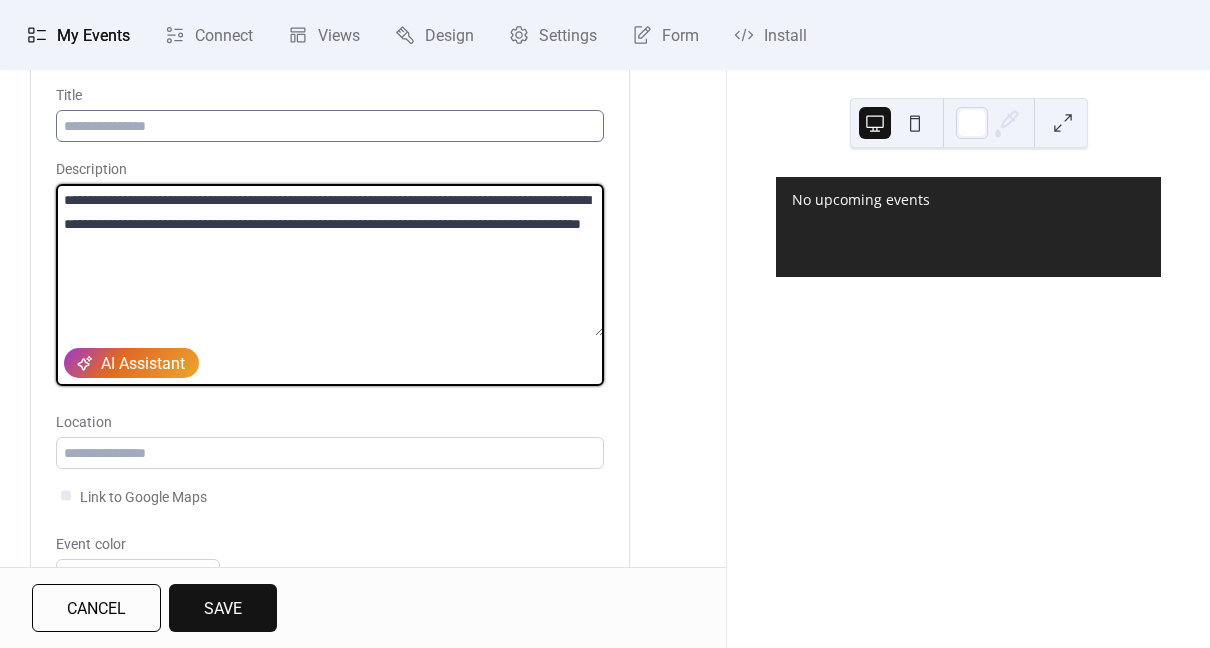 type on "**********" 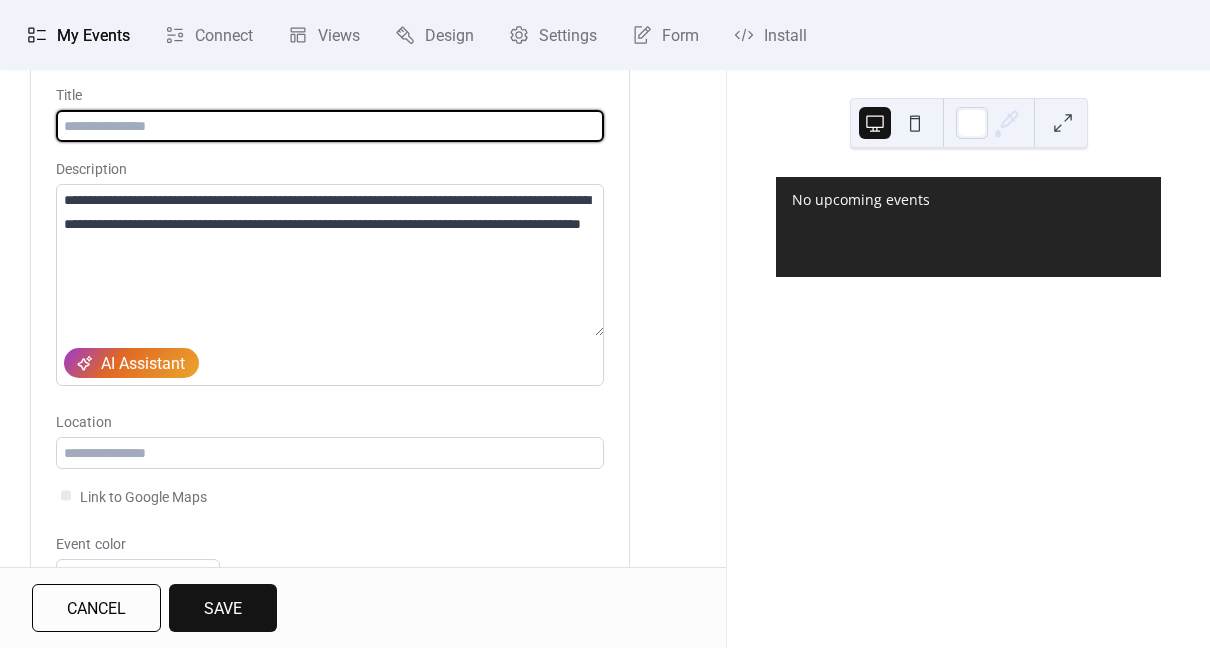 click at bounding box center (330, 126) 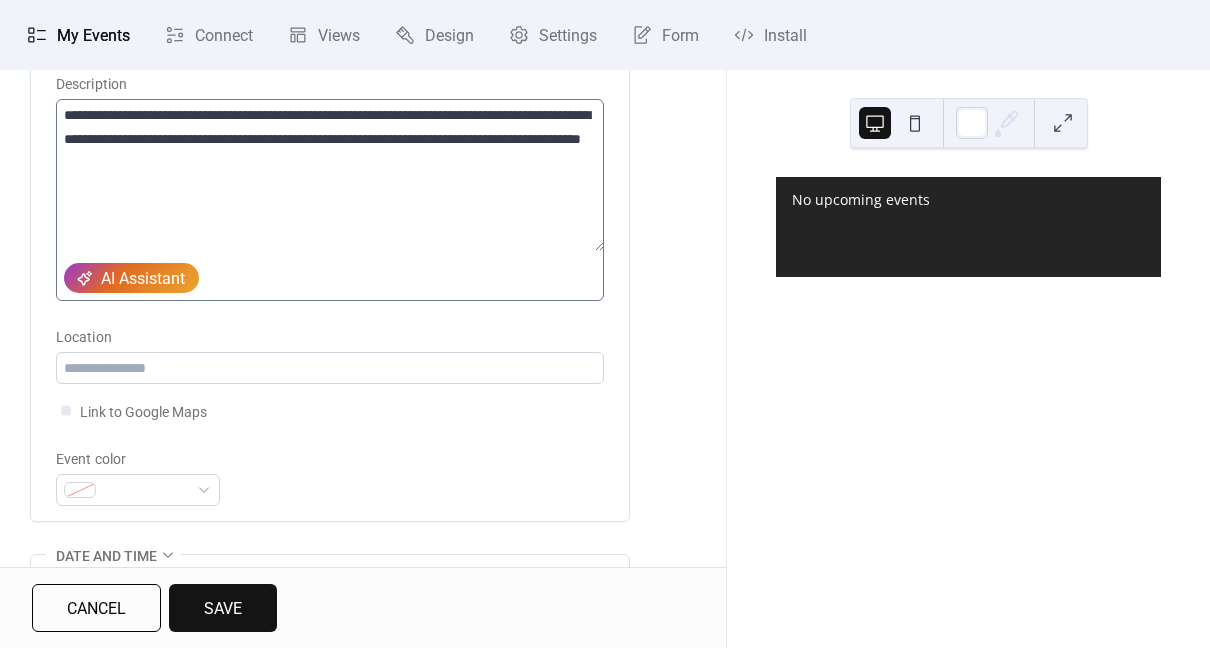 scroll, scrollTop: 244, scrollLeft: 0, axis: vertical 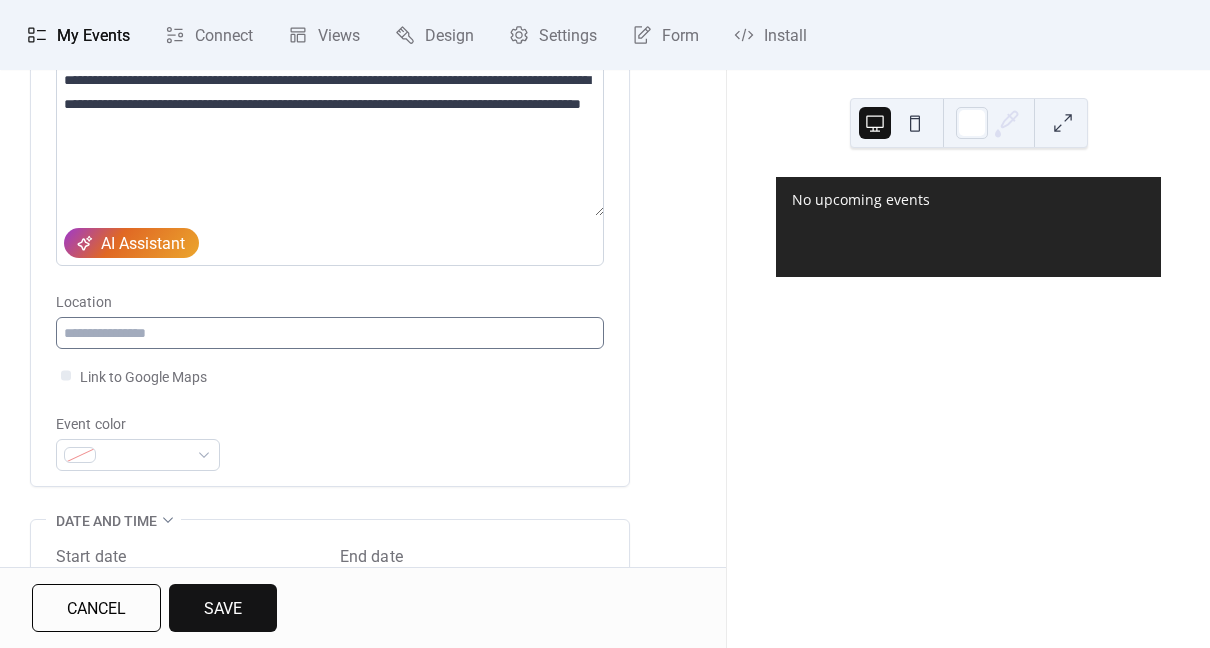 type on "**********" 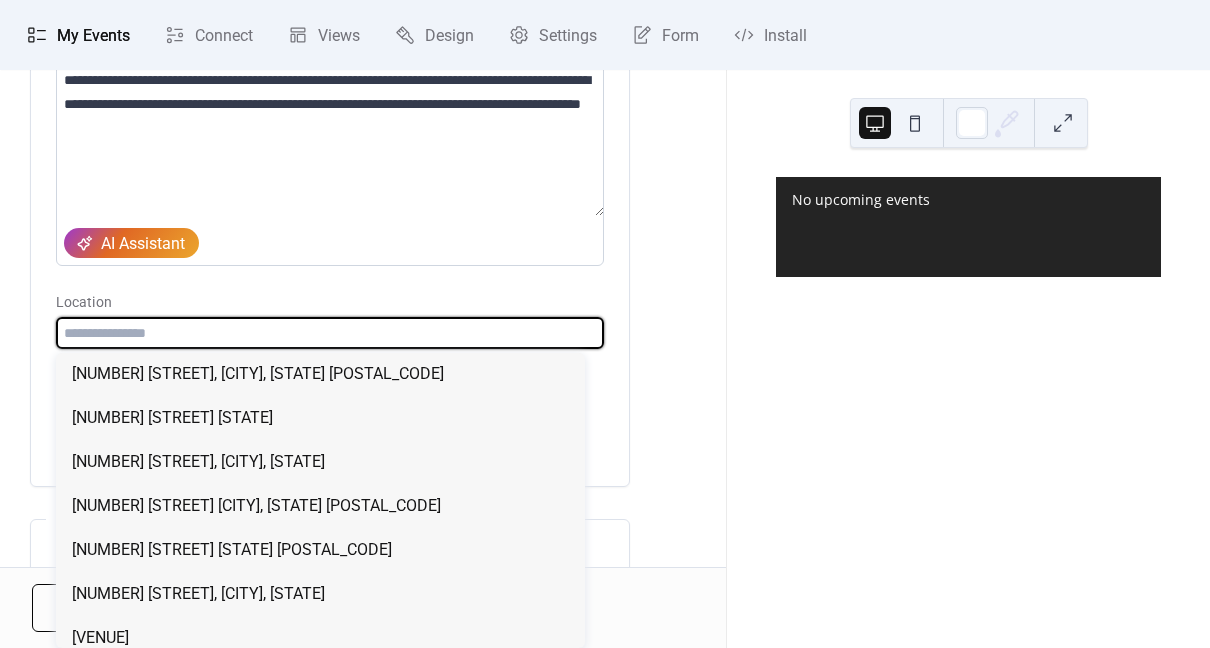 click at bounding box center [330, 333] 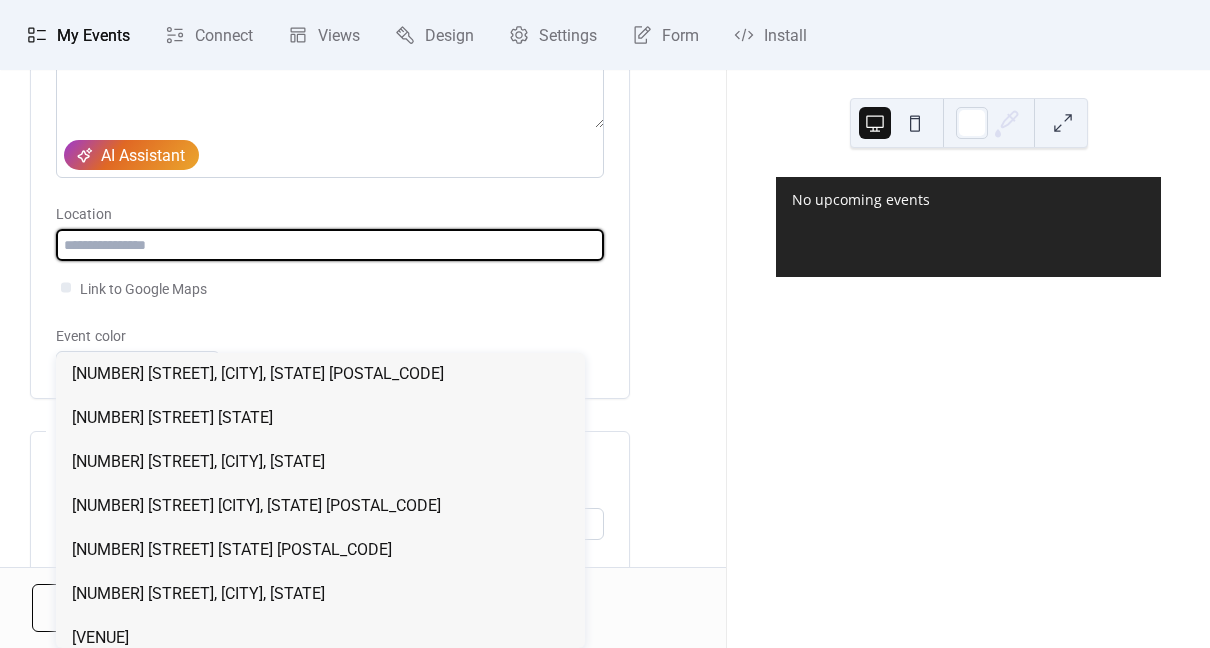 scroll, scrollTop: 380, scrollLeft: 0, axis: vertical 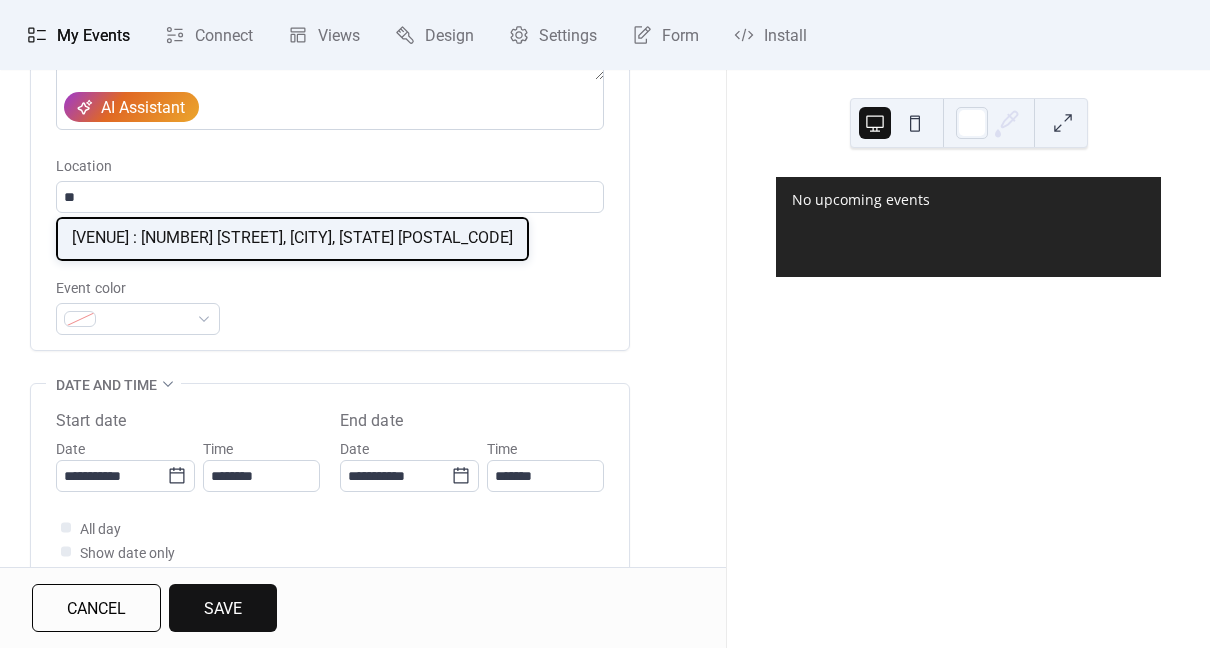 click on "[VENUE] : [NUMBER] [STREET], [CITY], [STATE] [POSTAL_CODE]" at bounding box center [292, 238] 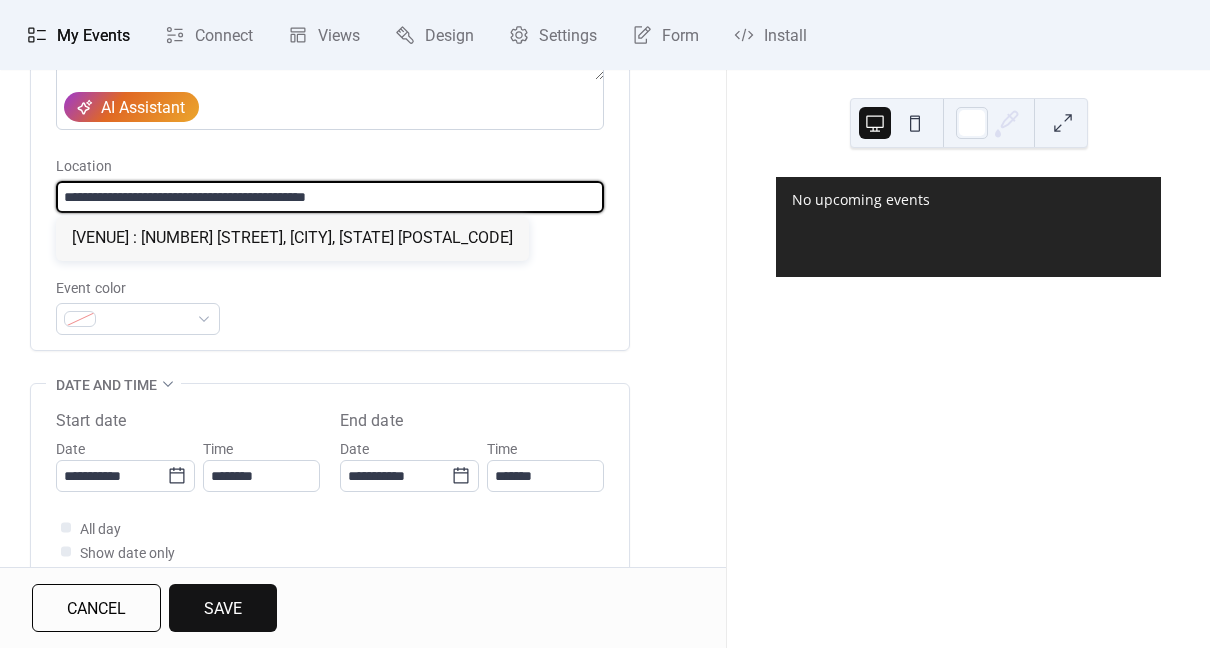 click on "**********" at bounding box center [330, 197] 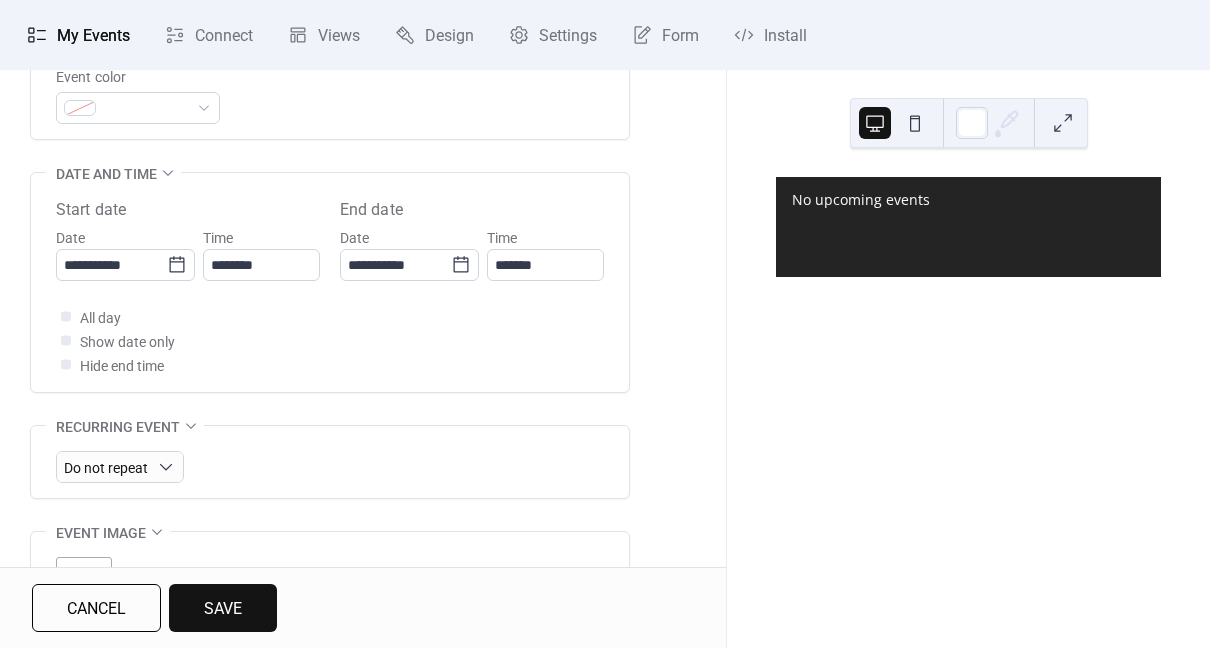 scroll, scrollTop: 598, scrollLeft: 0, axis: vertical 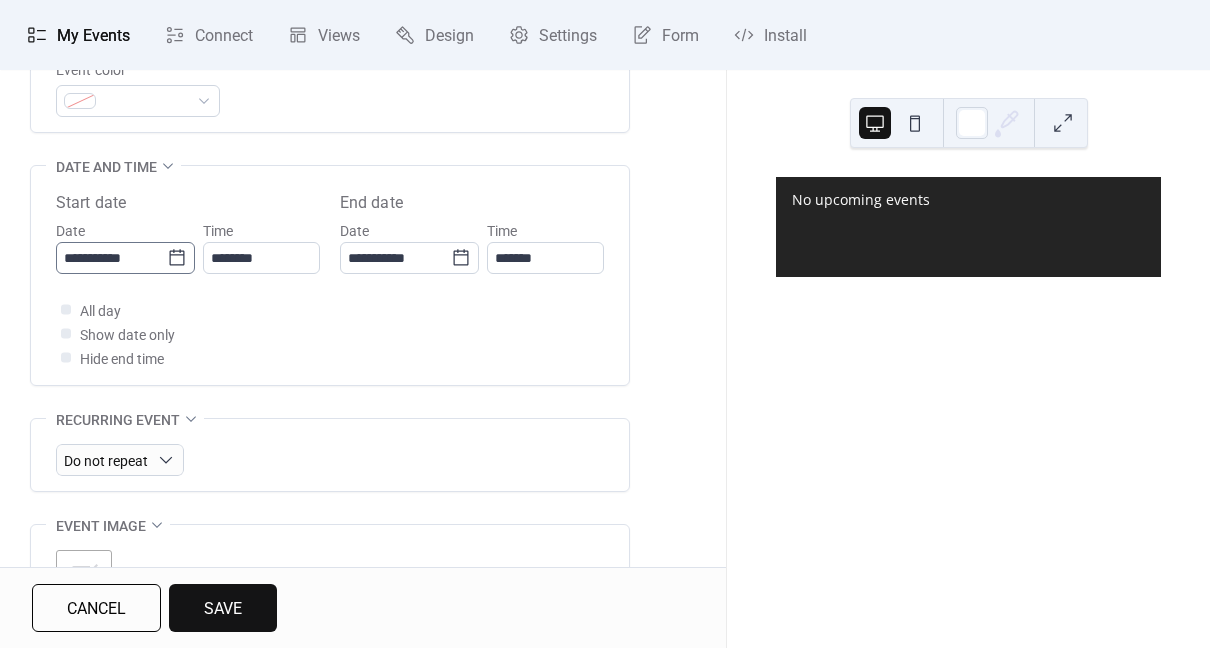 type on "**********" 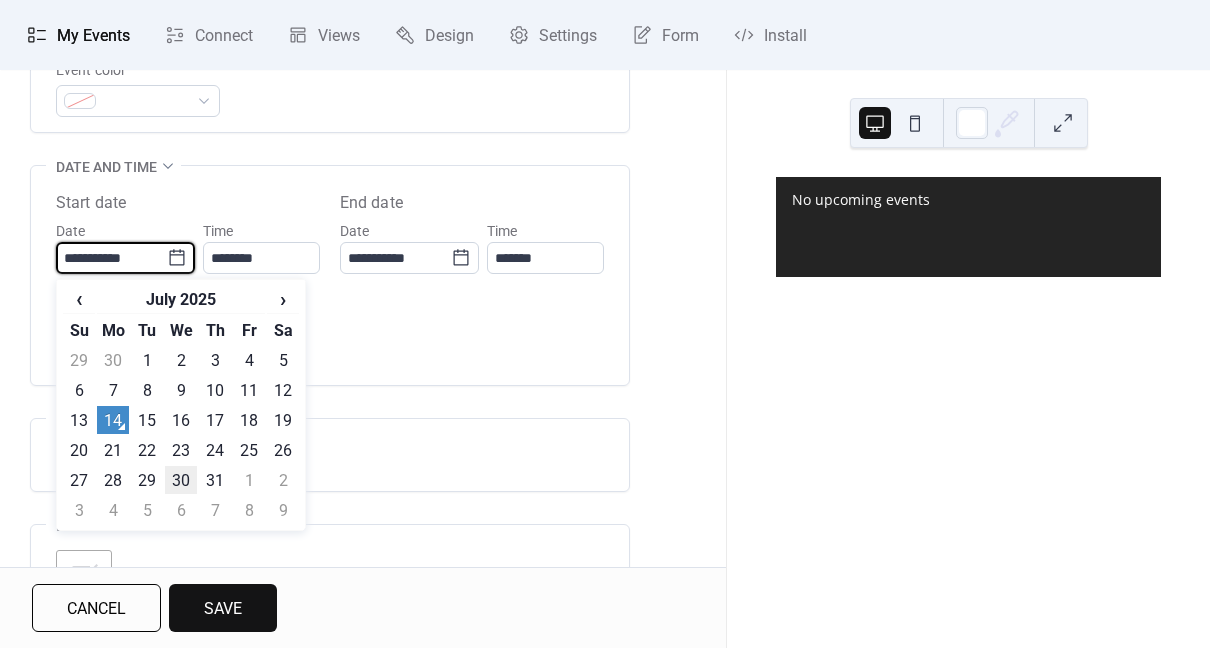 click on "30" at bounding box center [181, 480] 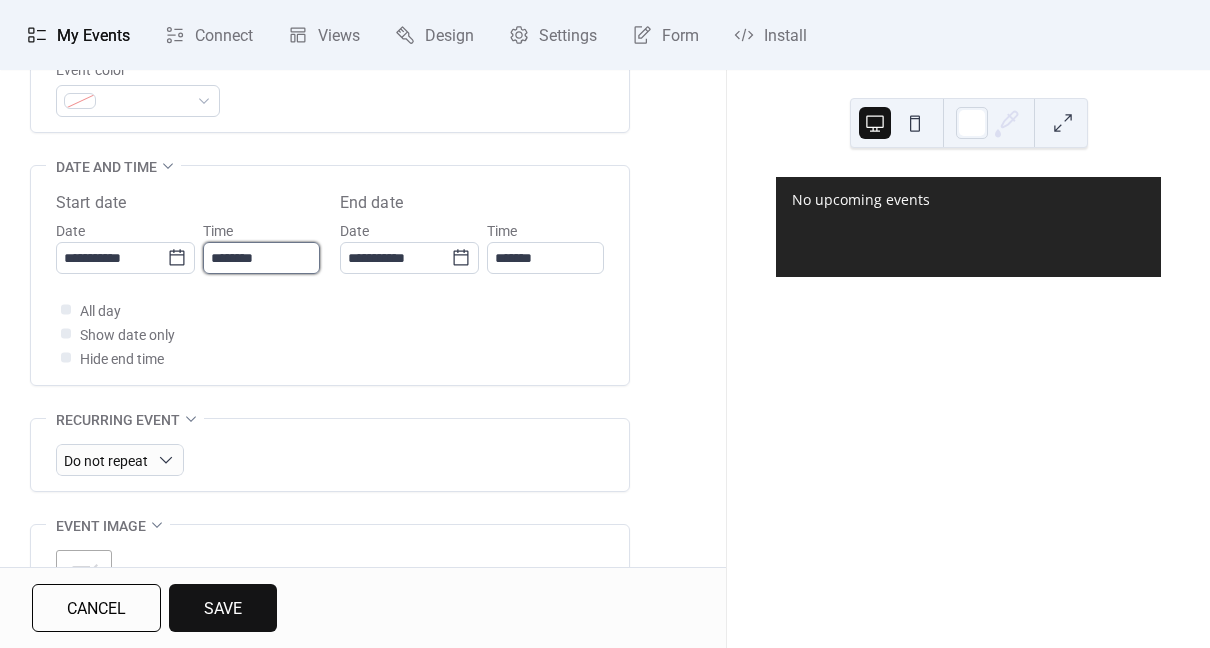click on "********" at bounding box center (261, 258) 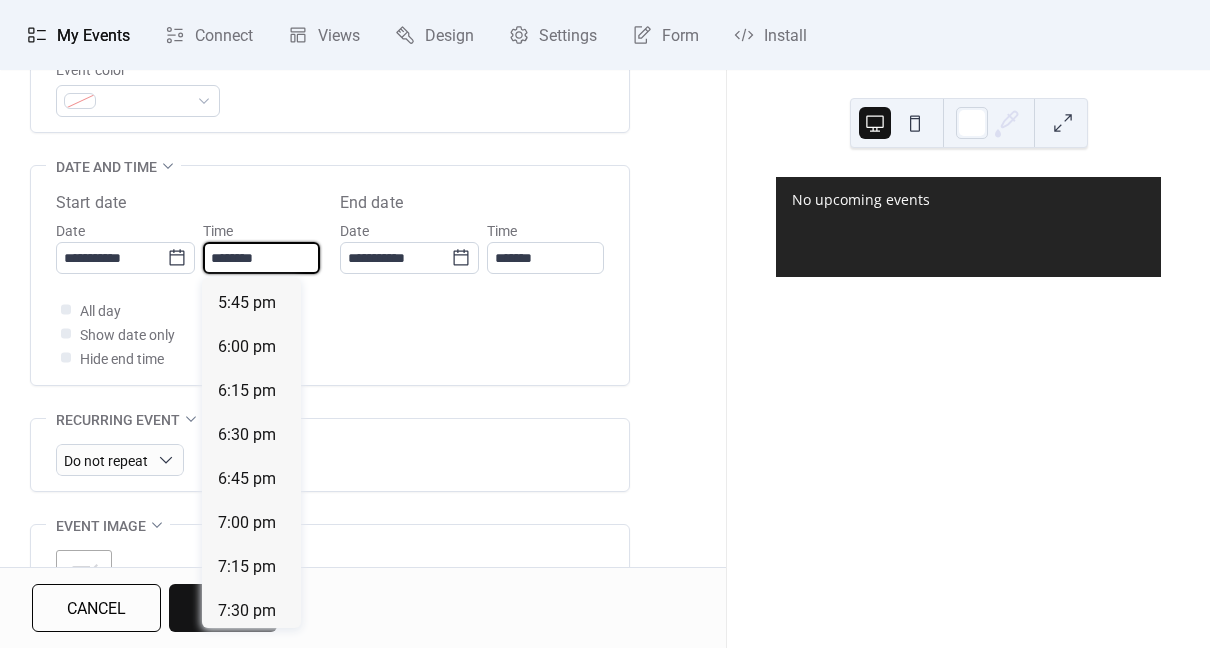 scroll, scrollTop: 3135, scrollLeft: 0, axis: vertical 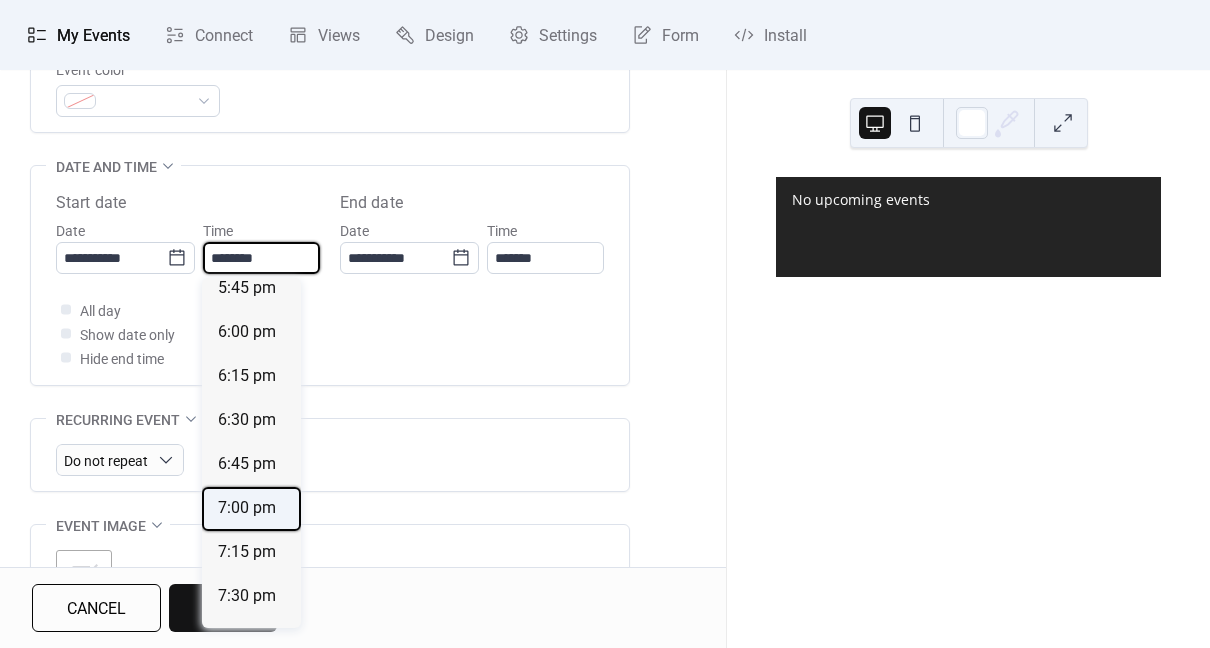 click on "7:00 pm" at bounding box center [247, 508] 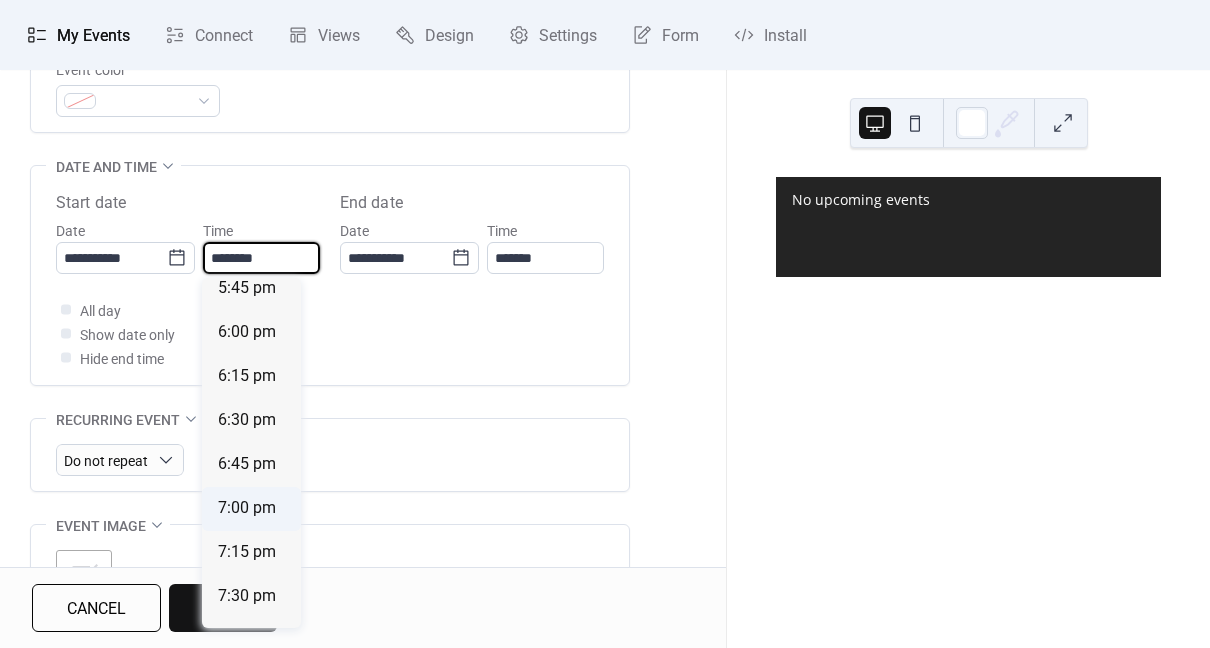 type on "*******" 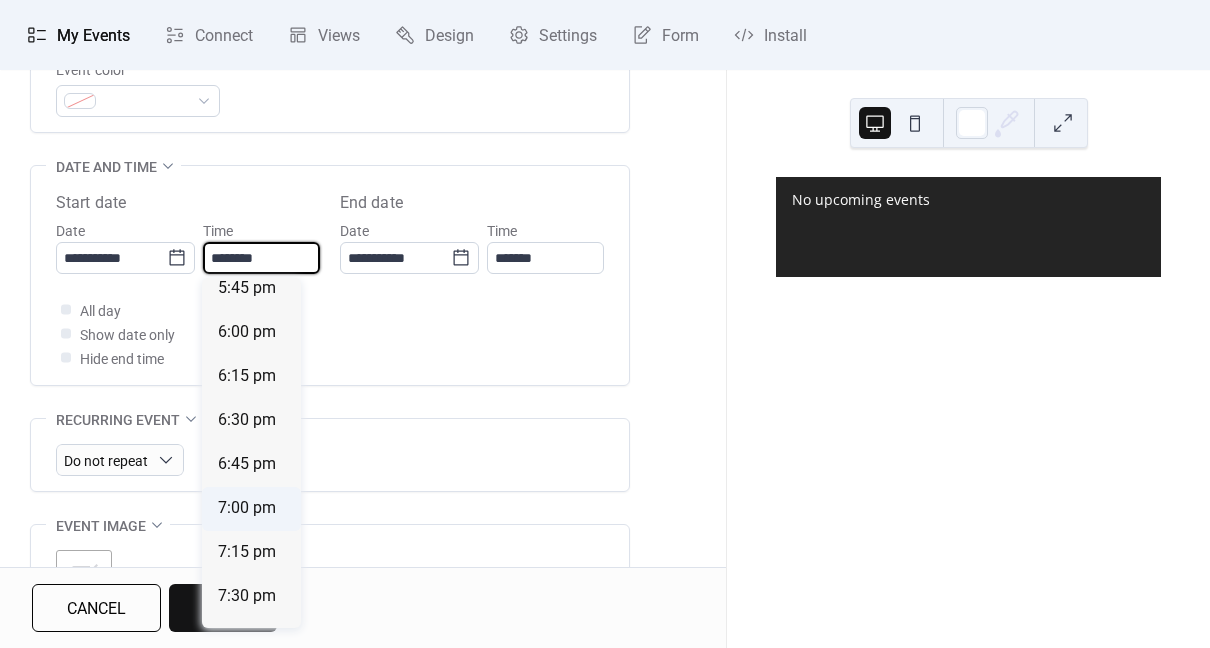 type on "*******" 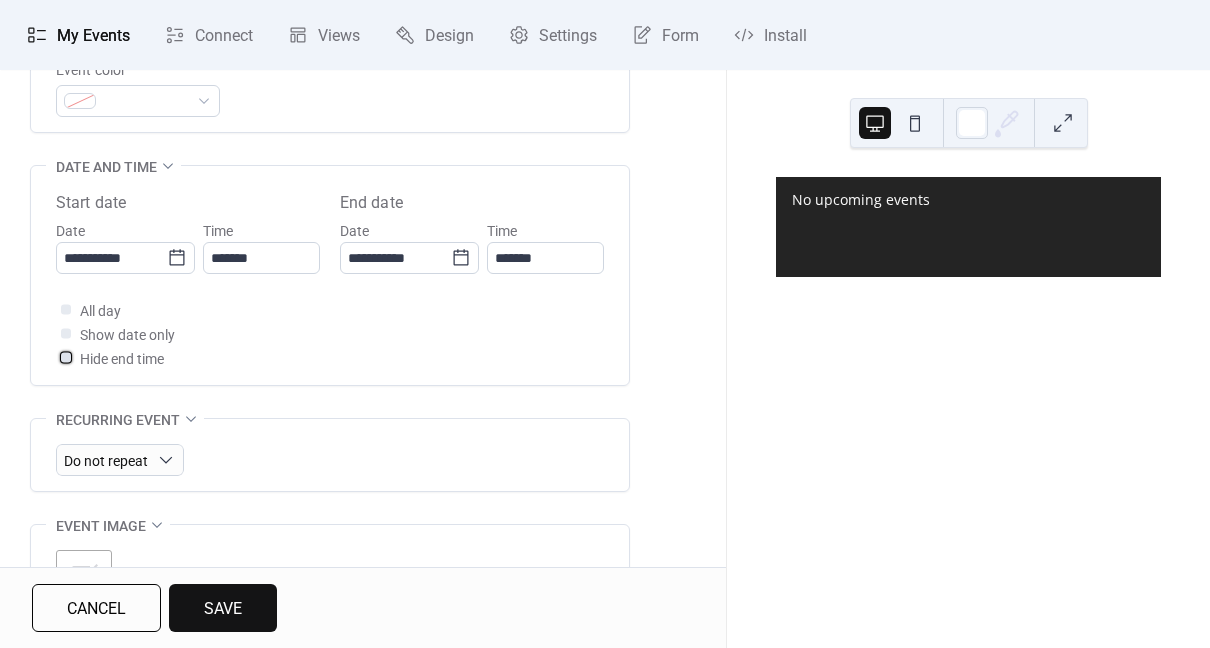 click at bounding box center (66, 357) 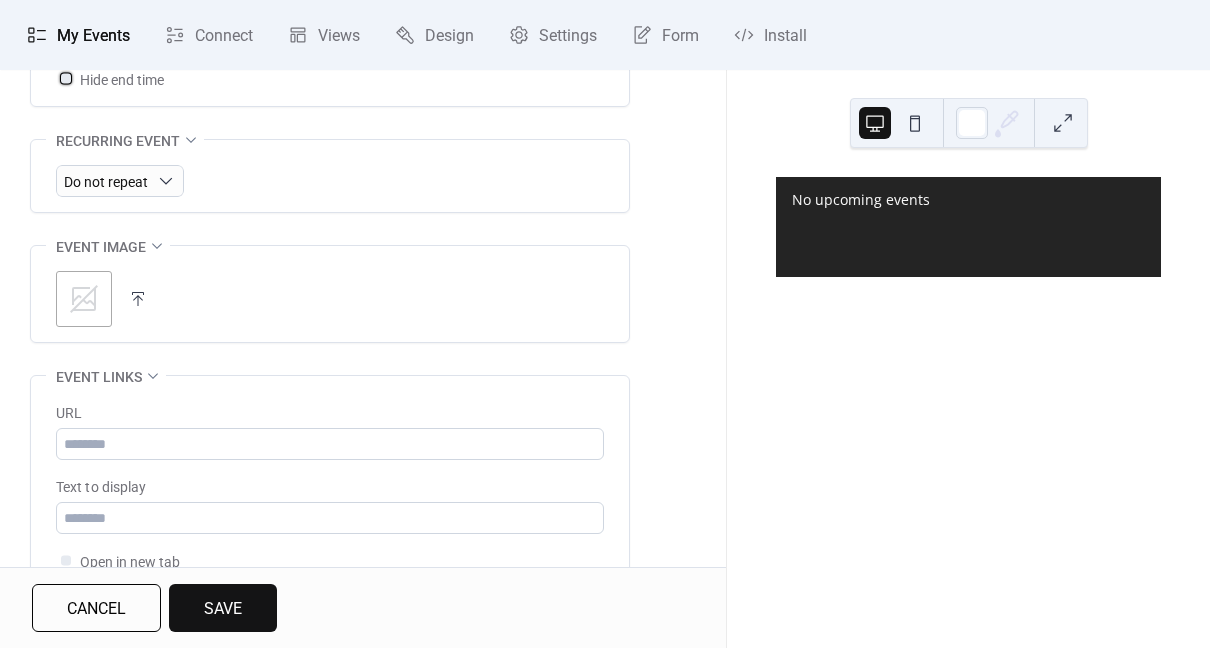 scroll, scrollTop: 891, scrollLeft: 0, axis: vertical 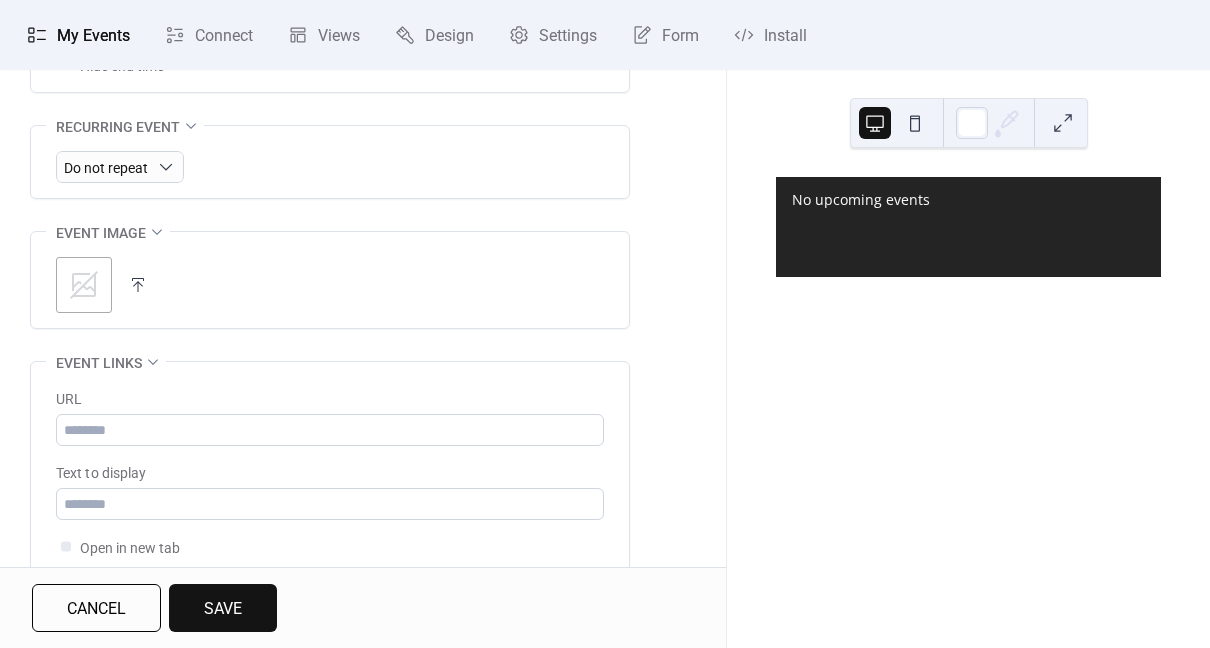 click 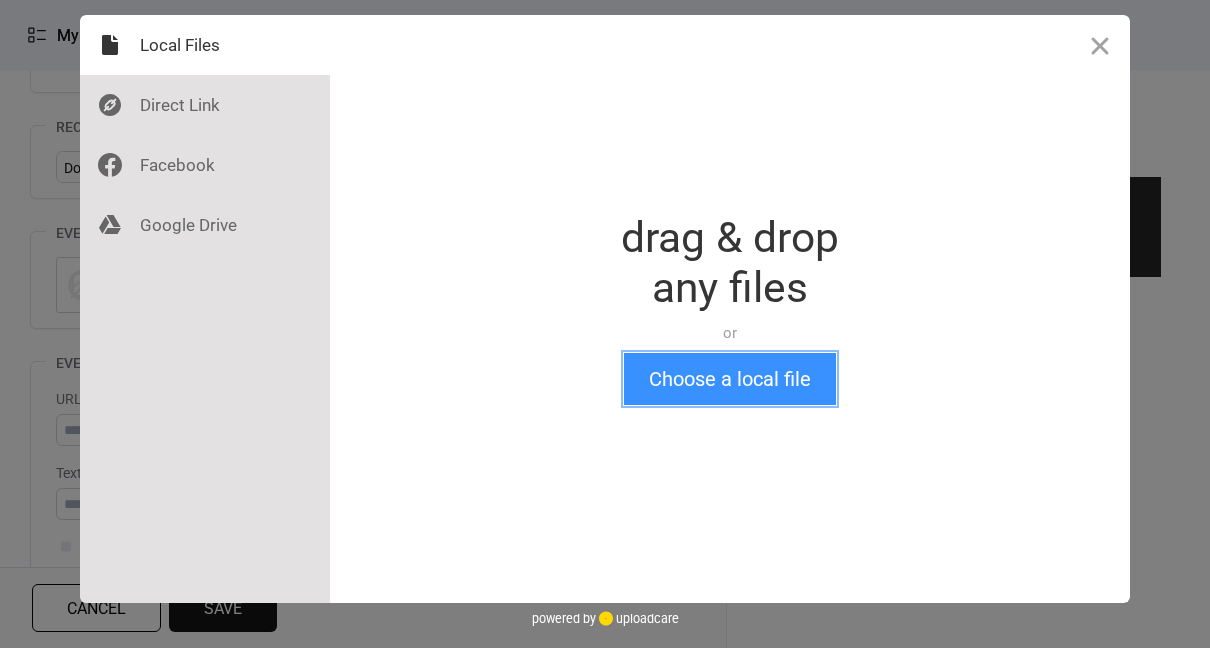 click on "Choose a local file" at bounding box center [730, 379] 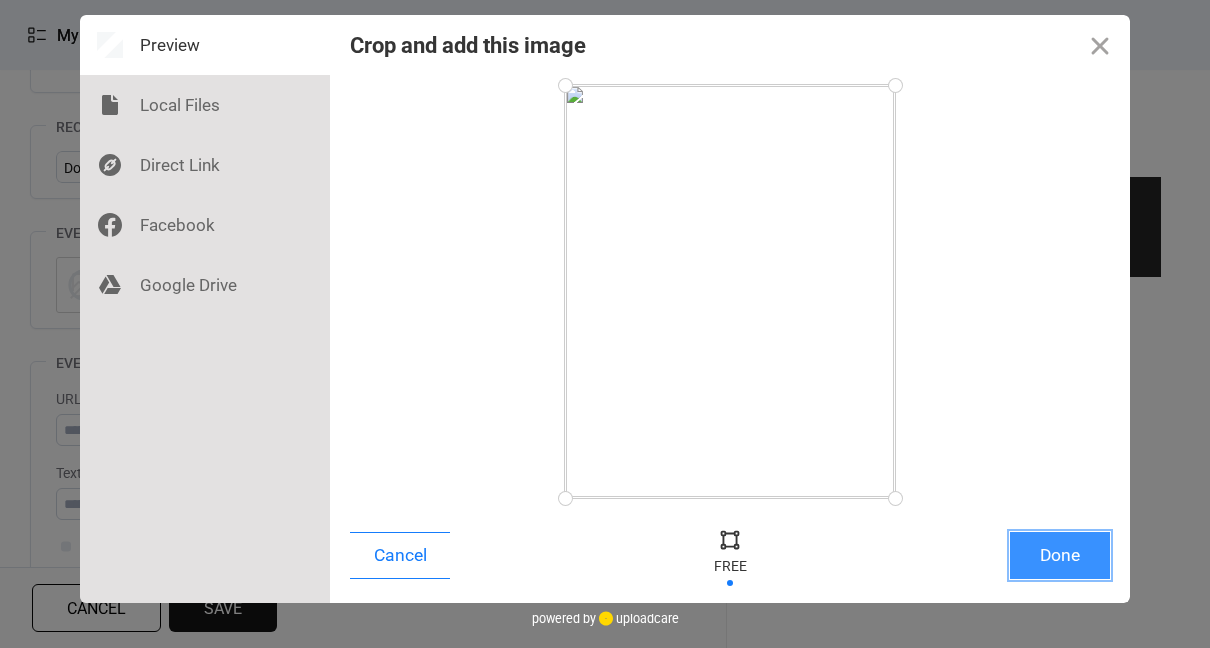 click on "Done" at bounding box center (1060, 555) 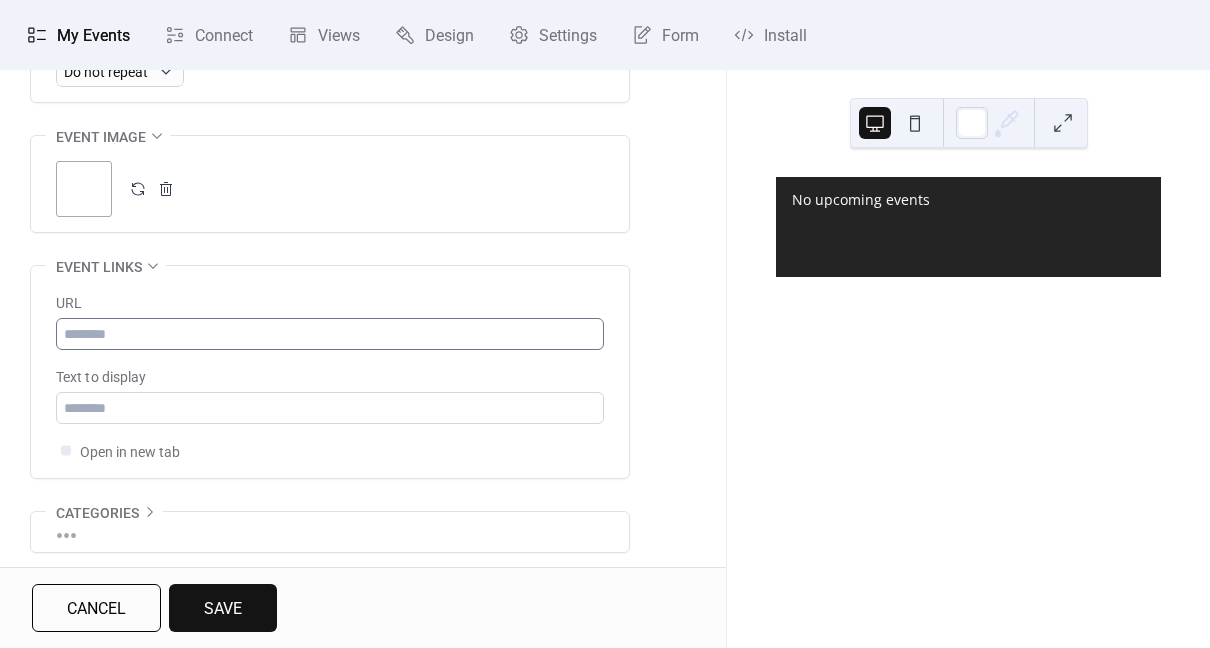 scroll, scrollTop: 1070, scrollLeft: 0, axis: vertical 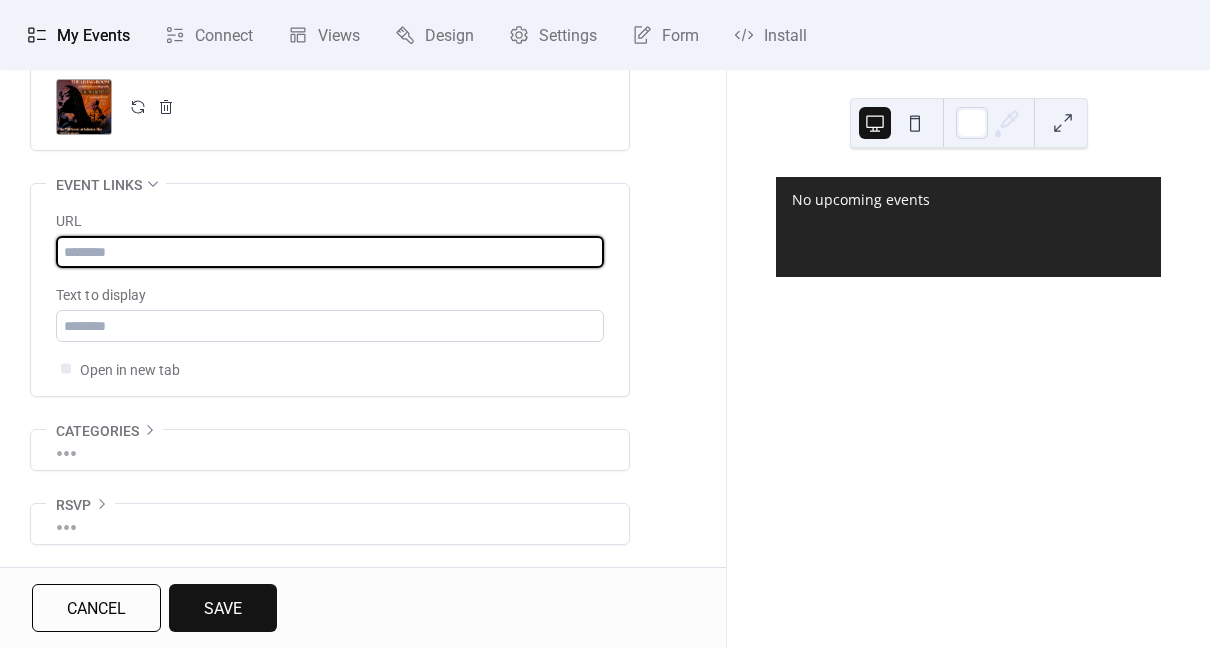 click at bounding box center (330, 252) 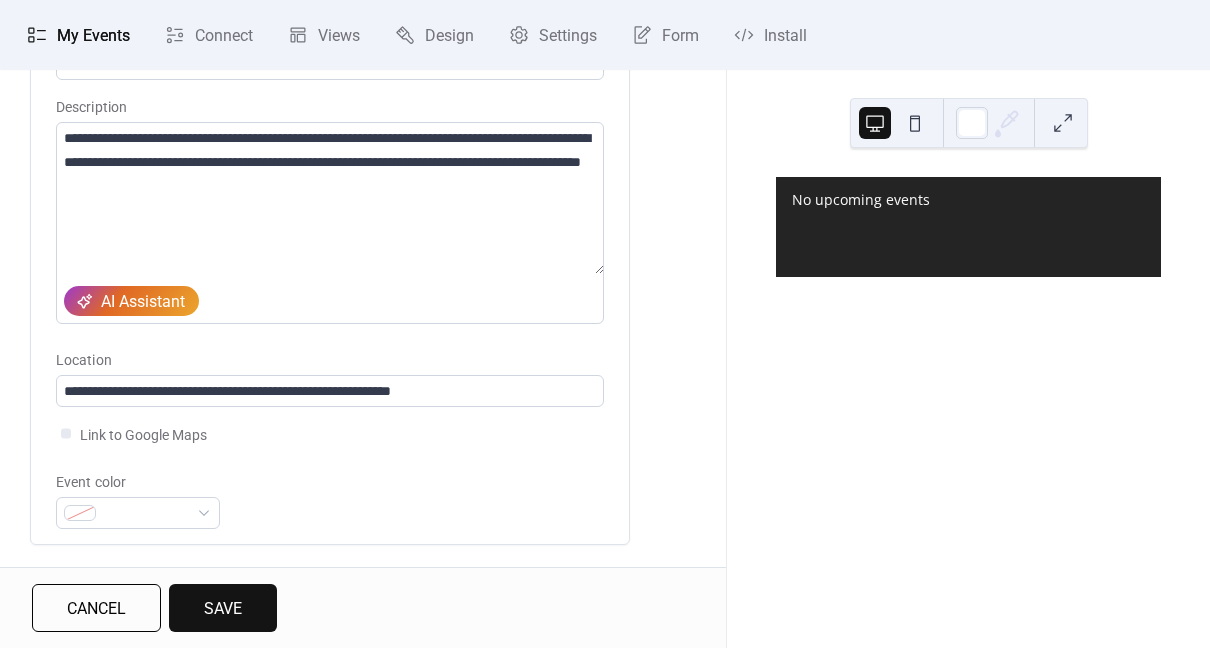 scroll, scrollTop: 184, scrollLeft: 0, axis: vertical 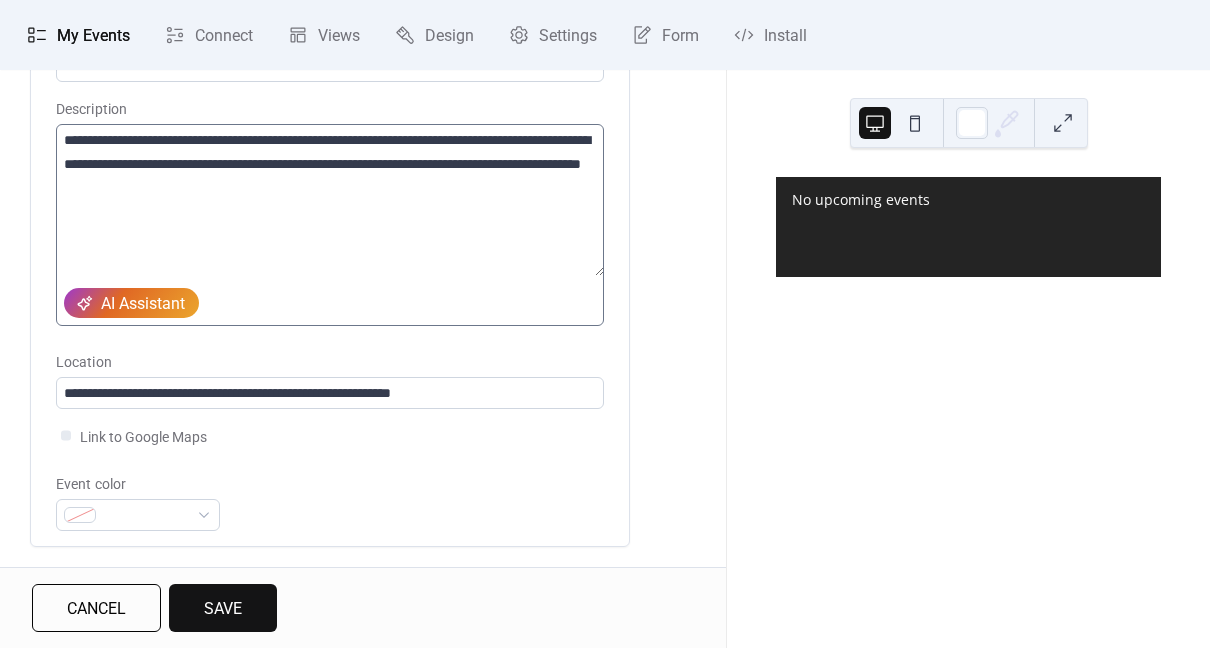 type on "**********" 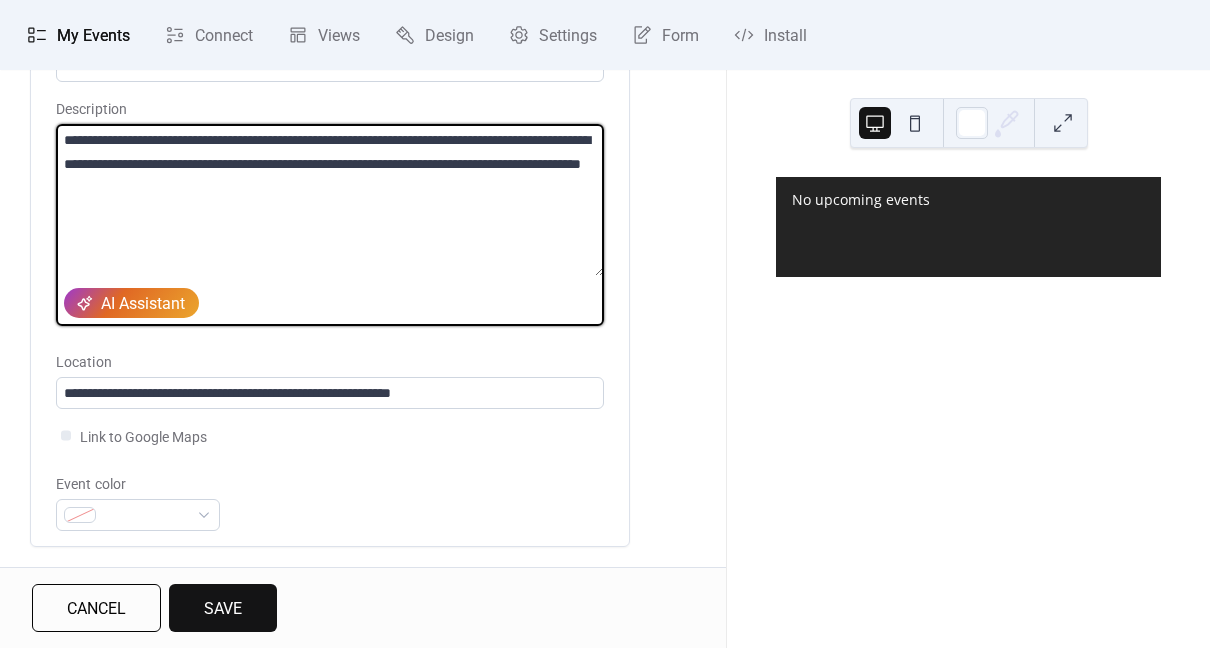 click on "**********" at bounding box center [330, 200] 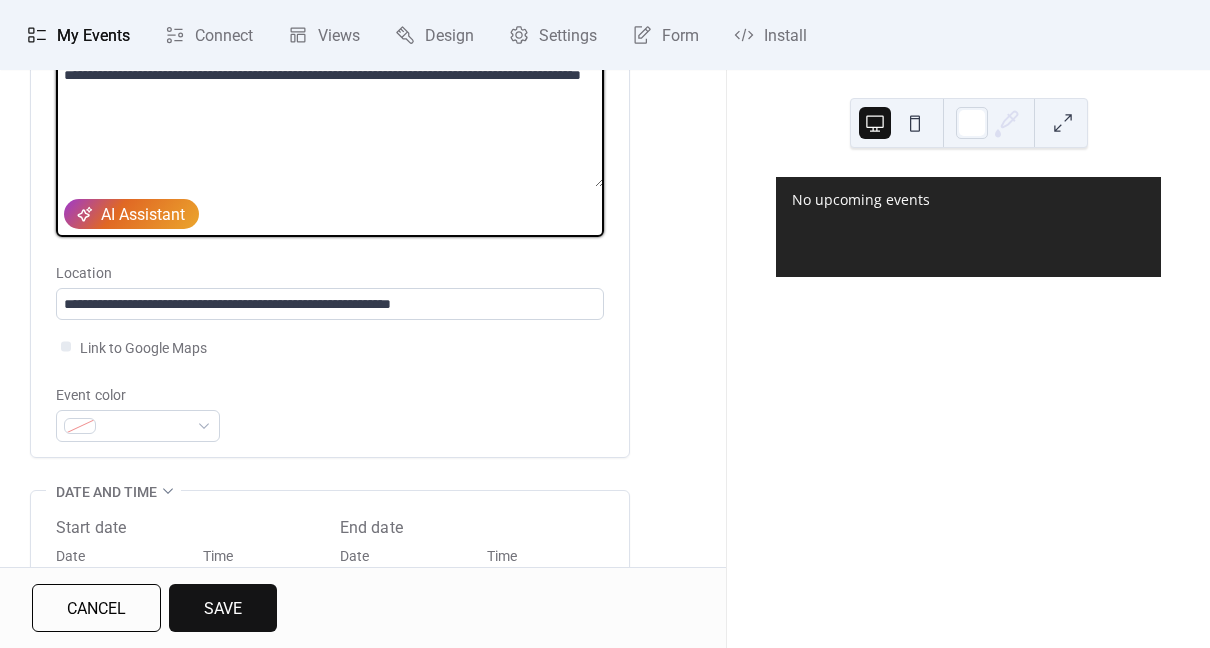 scroll, scrollTop: 277, scrollLeft: 0, axis: vertical 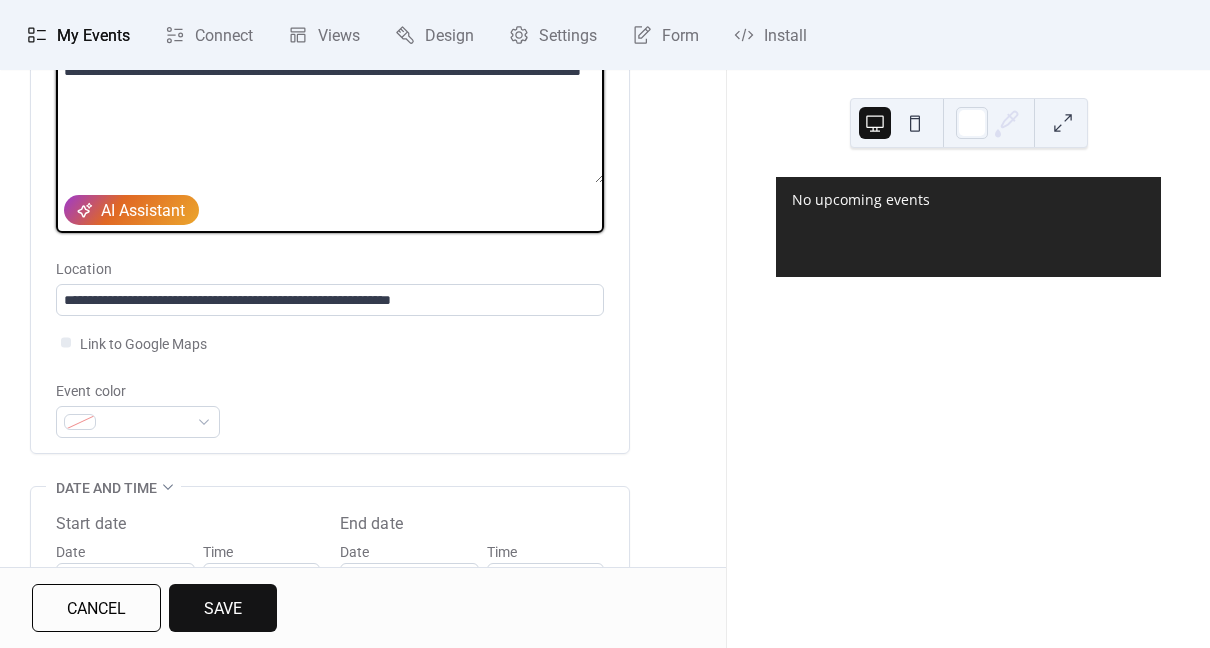 click on "**********" at bounding box center [330, 107] 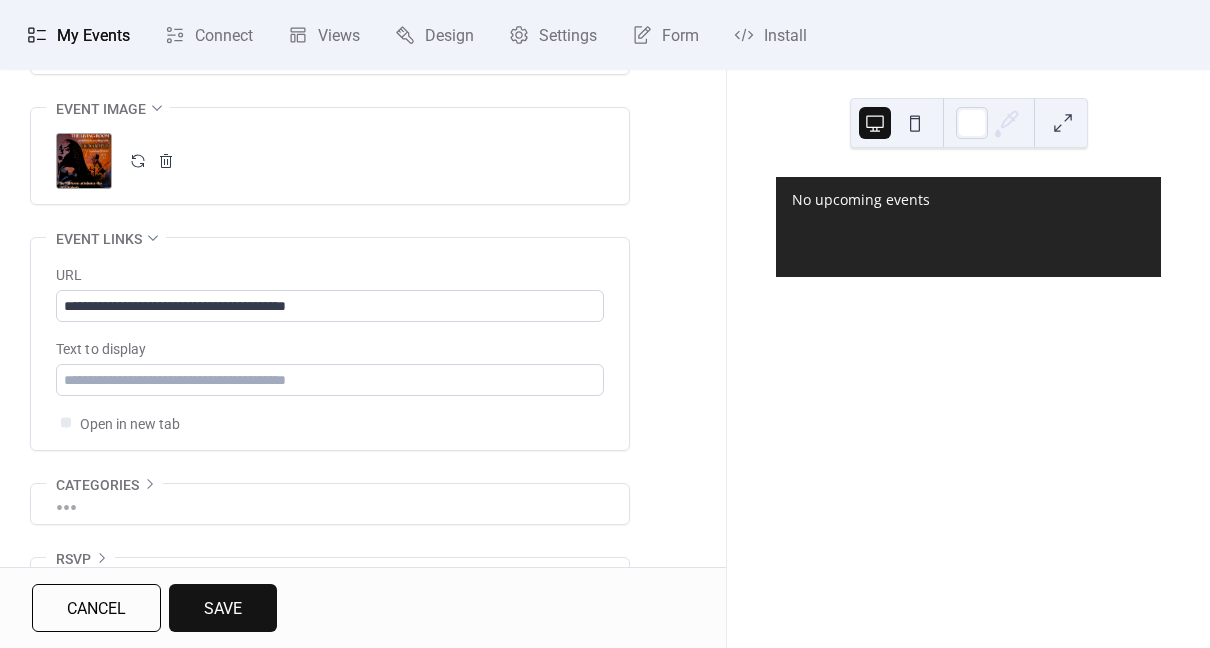 scroll, scrollTop: 1070, scrollLeft: 0, axis: vertical 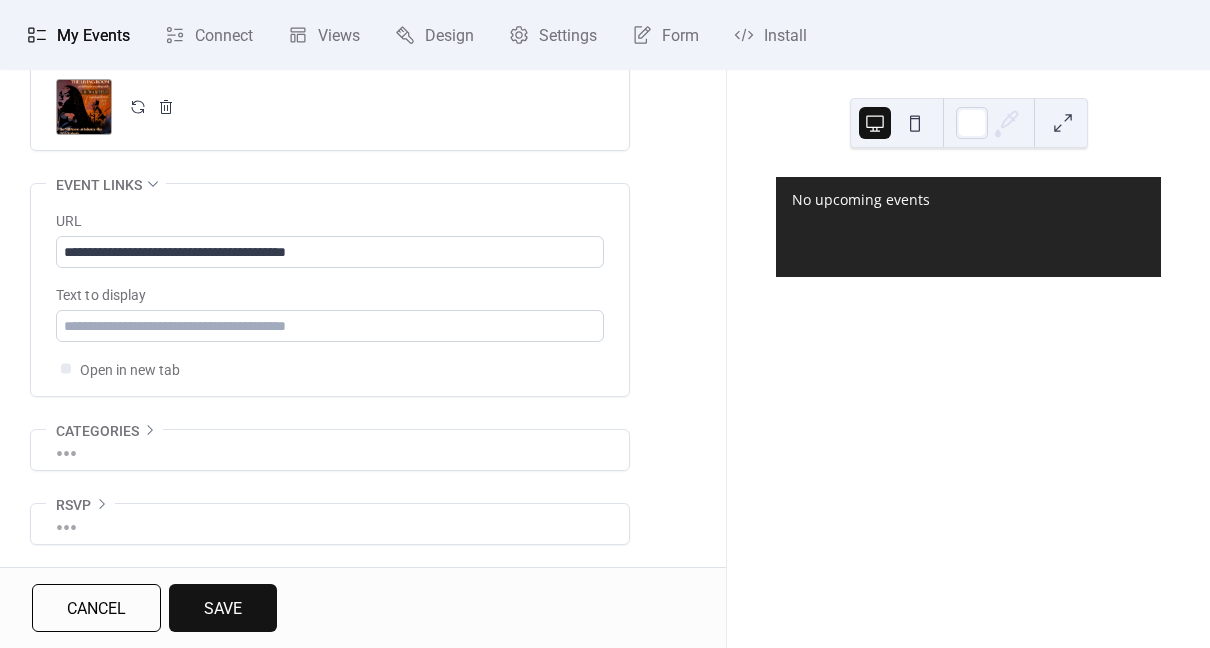 type on "**********" 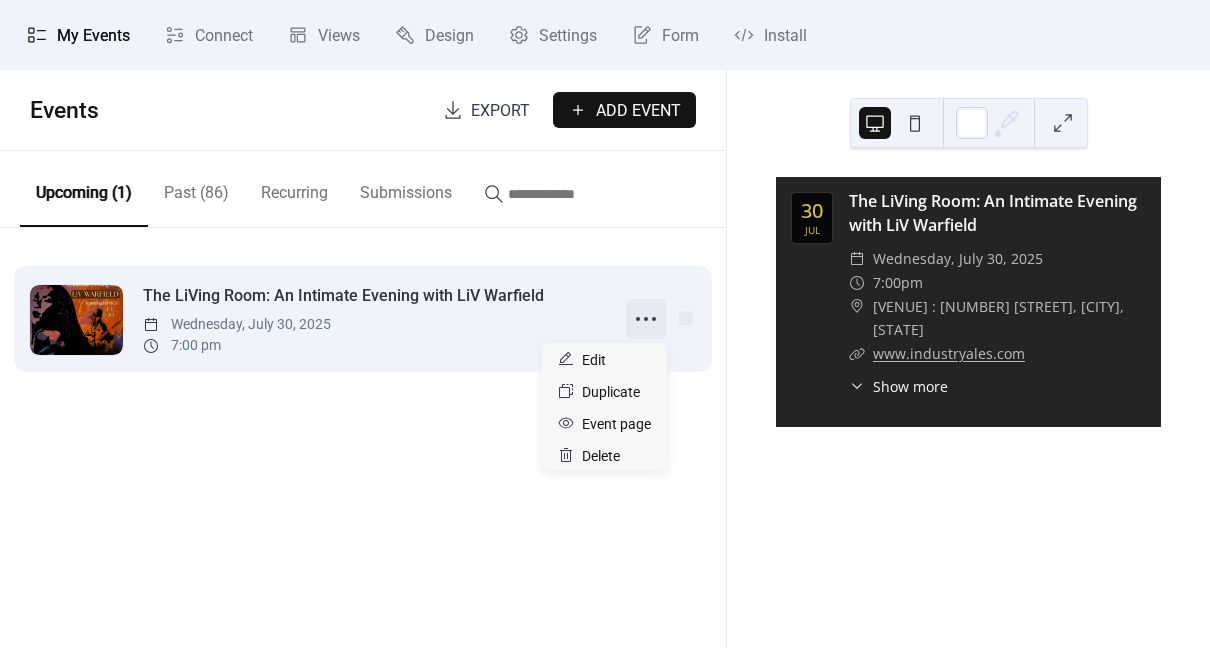 click 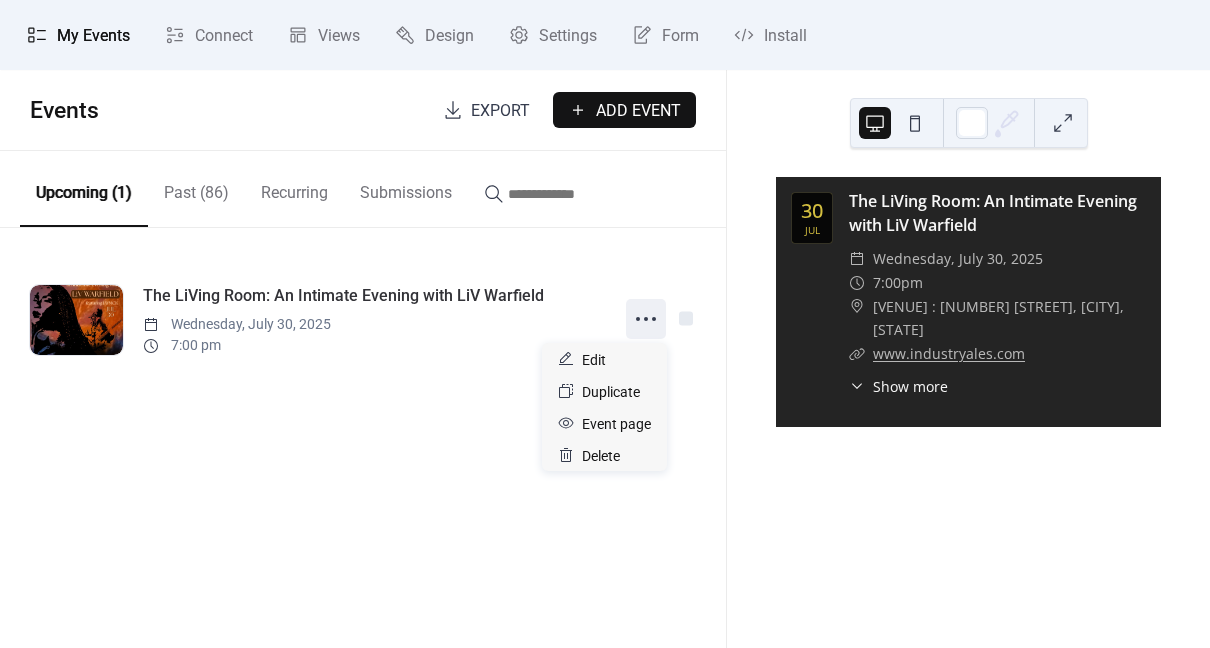 click on "Events Export Add Event Upcoming (1) Past (86) Recurring Submissions The LiVing Room: An Intimate Evening with LiV Warfield  [DAY], [MONTH] [DAY], [YEAR] [TIME] Cancel" at bounding box center [363, 359] 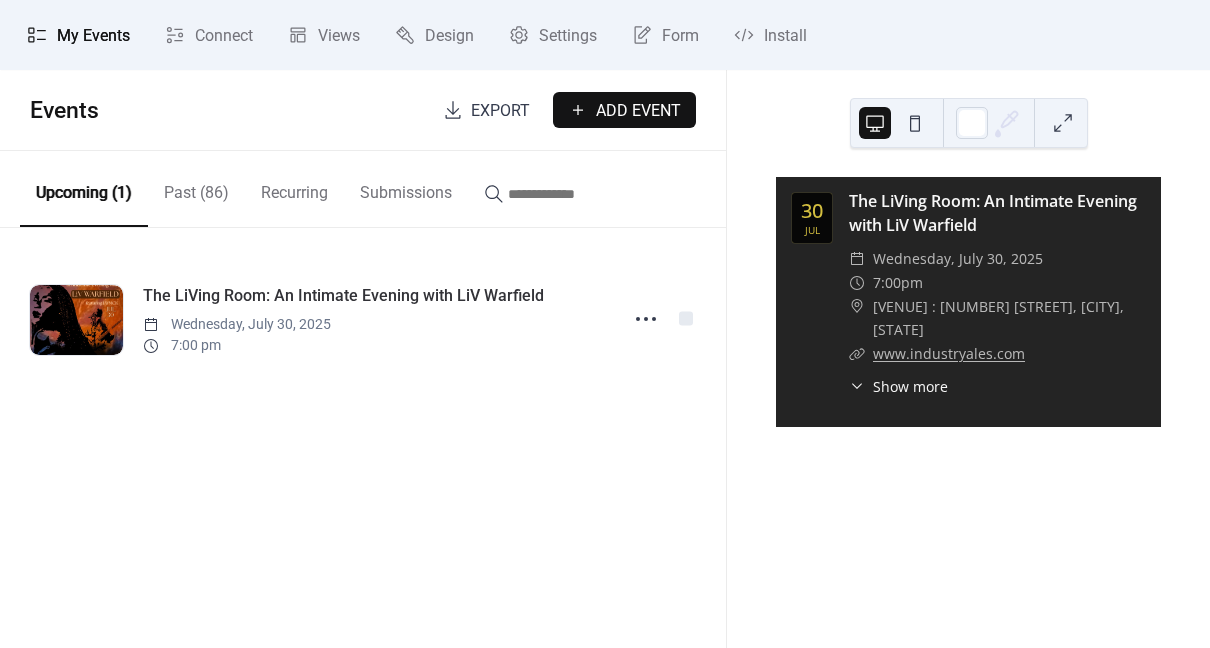 click at bounding box center [915, 123] 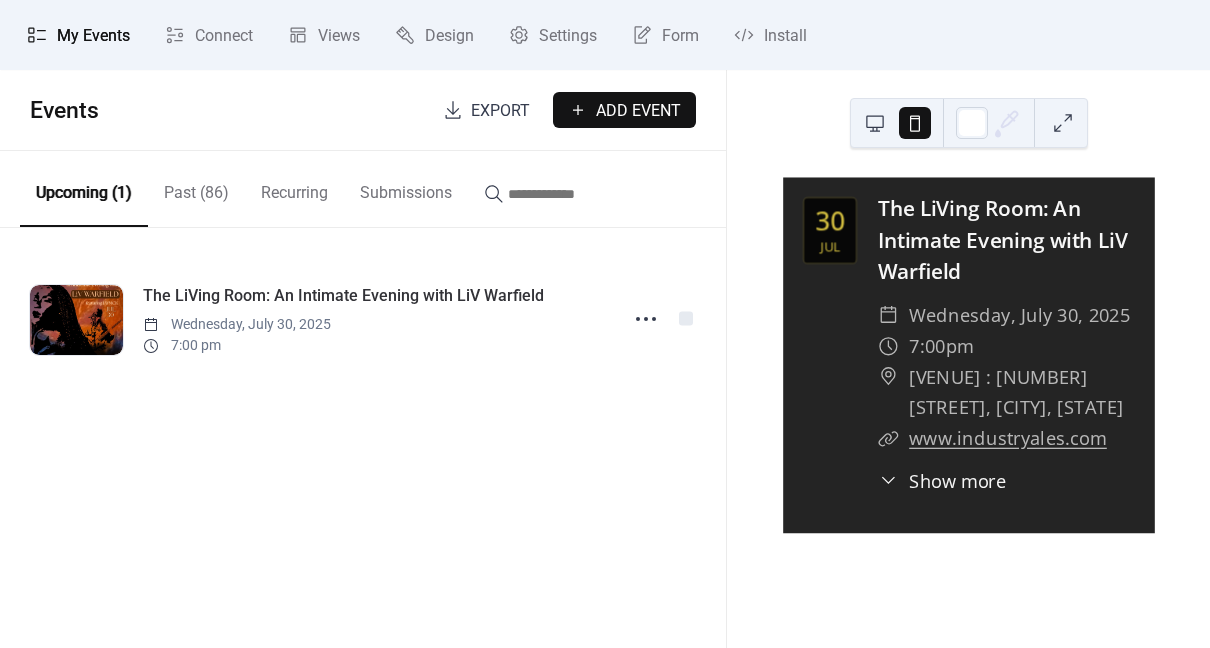 click on "Show more" at bounding box center (958, 480) 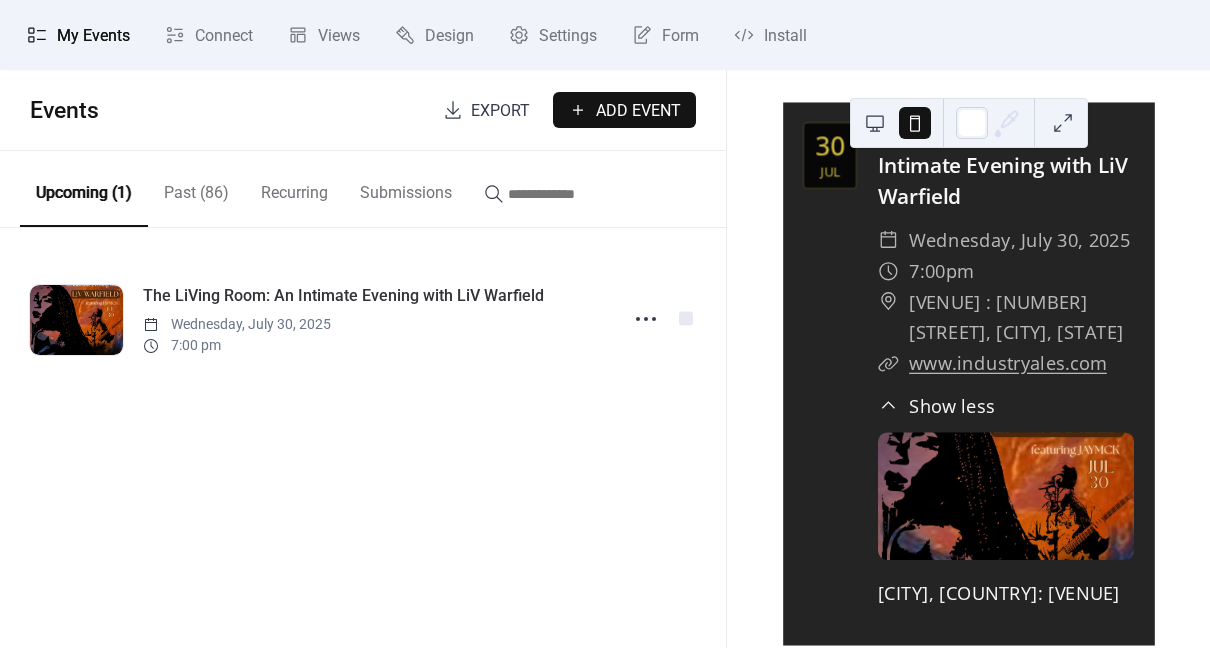 scroll, scrollTop: 296, scrollLeft: 0, axis: vertical 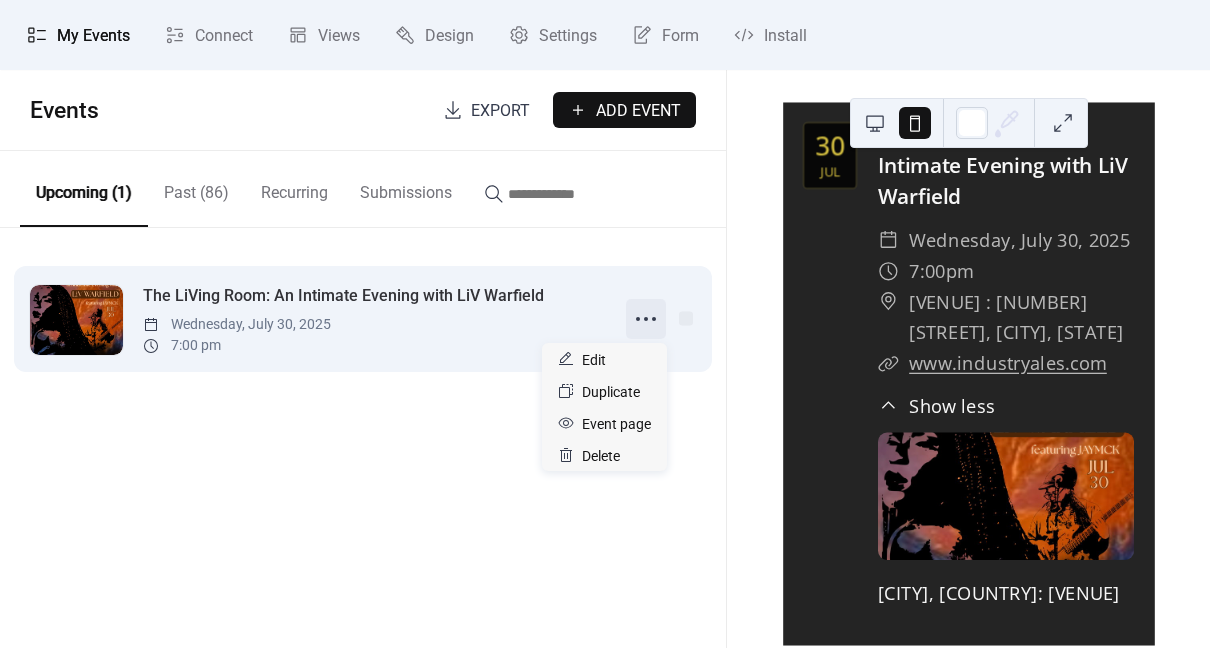 click 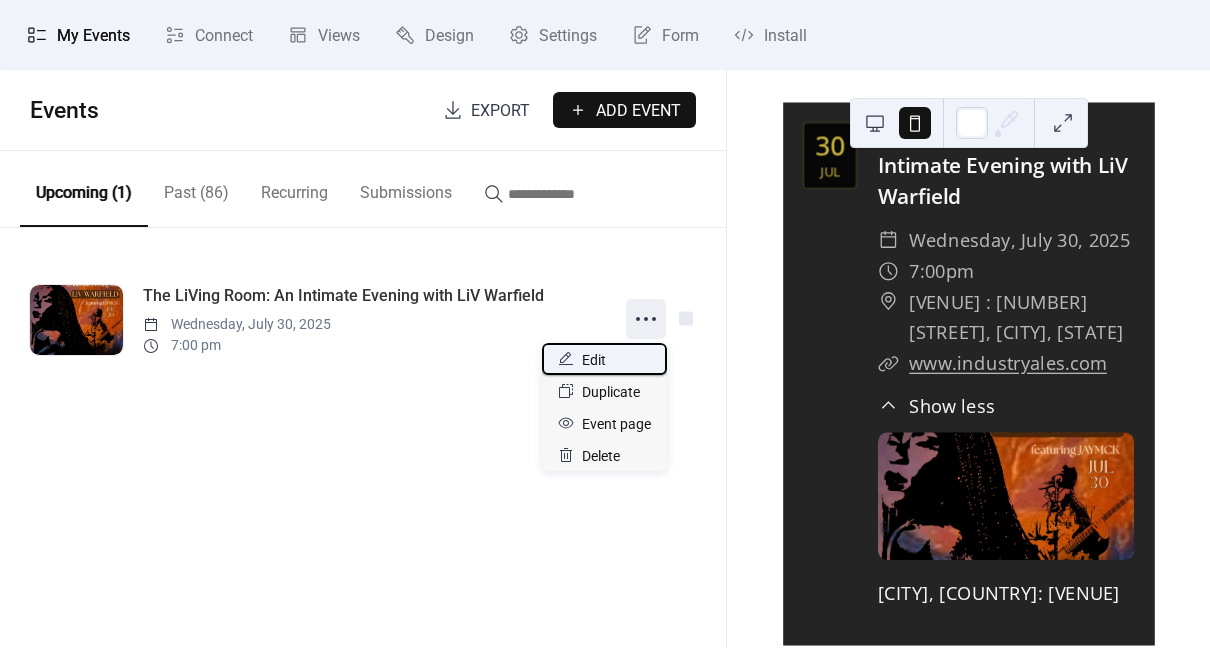 click on "Edit" at bounding box center [594, 360] 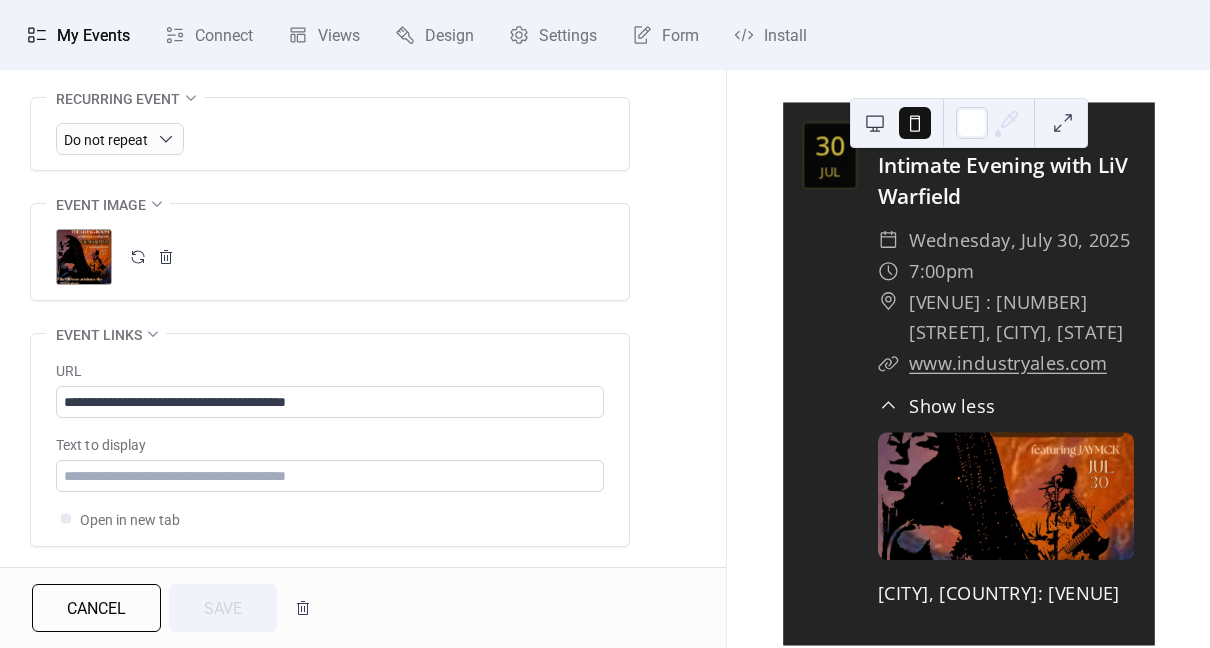 scroll, scrollTop: 921, scrollLeft: 0, axis: vertical 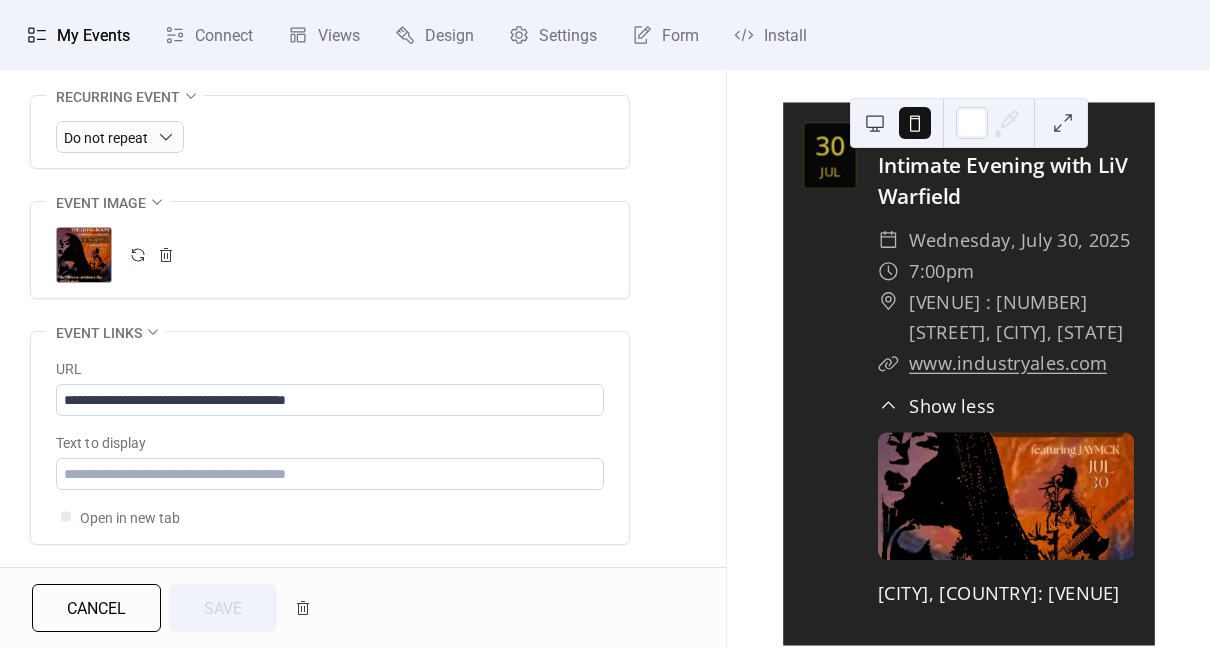 click on ";" at bounding box center (84, 255) 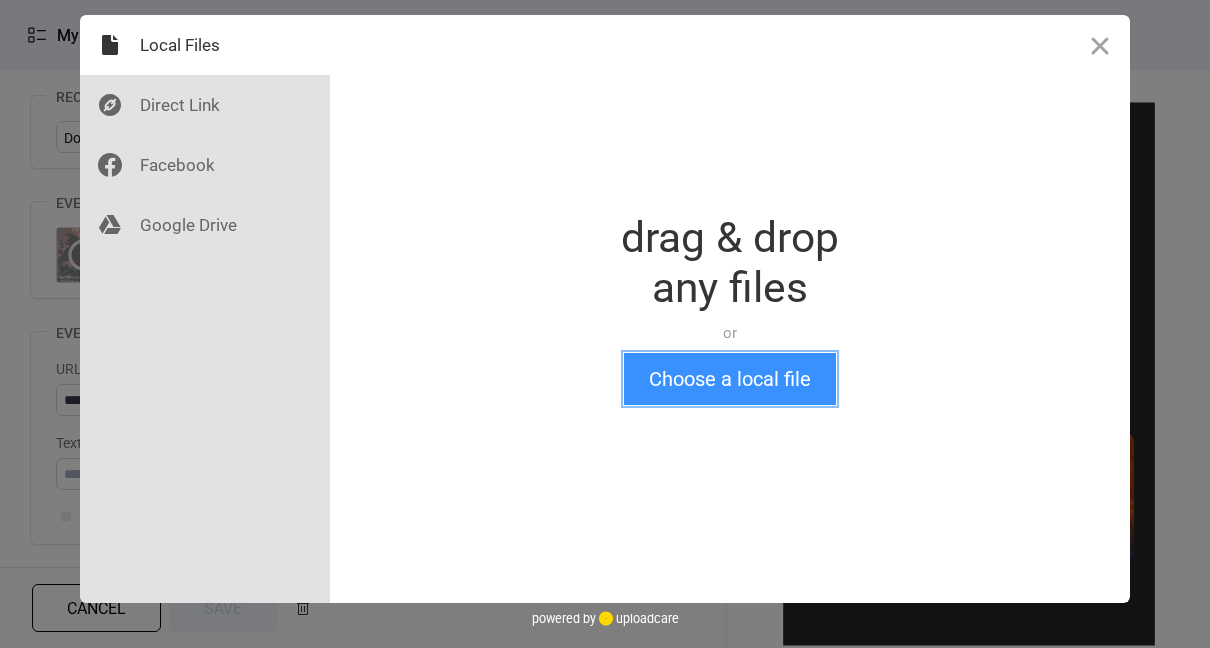 click on "Choose a local file" at bounding box center (730, 379) 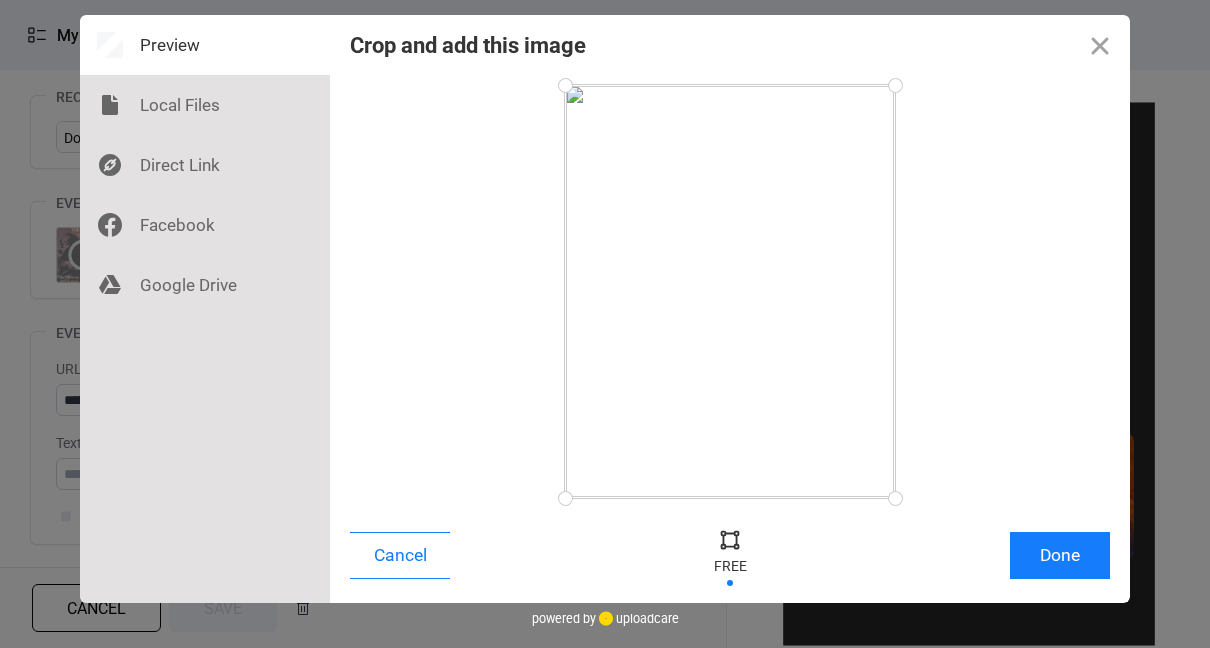 drag, startPoint x: 653, startPoint y: 370, endPoint x: 655, endPoint y: 455, distance: 85.02353 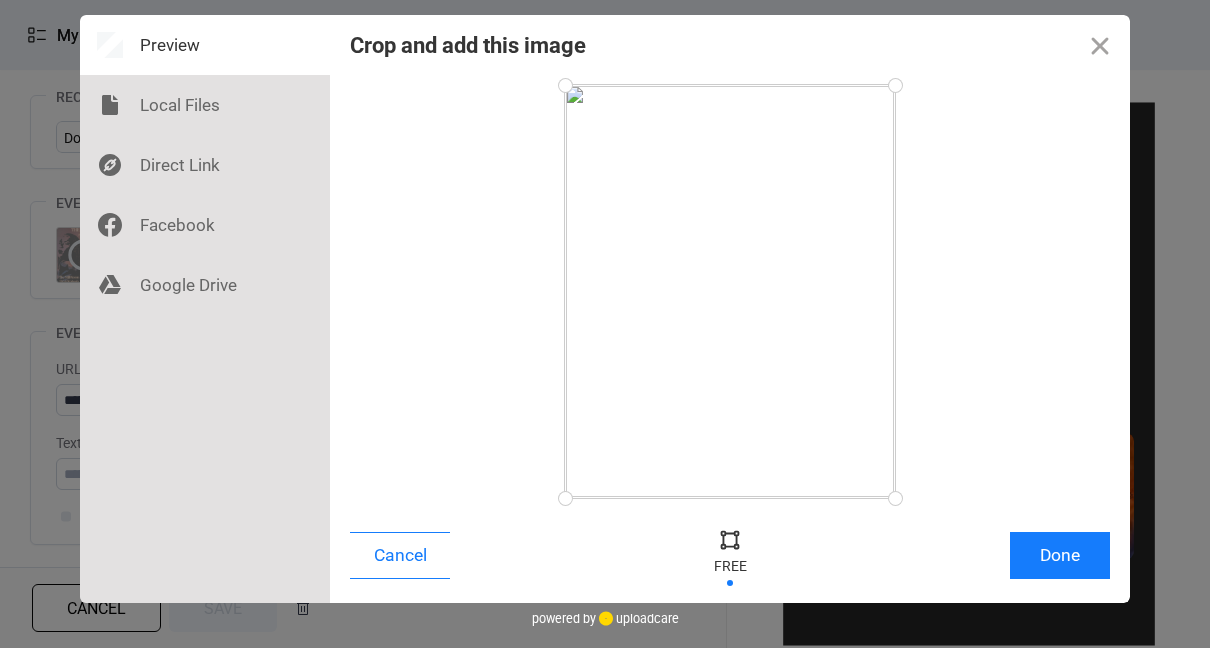 drag, startPoint x: 572, startPoint y: 498, endPoint x: 559, endPoint y: 501, distance: 13.341664 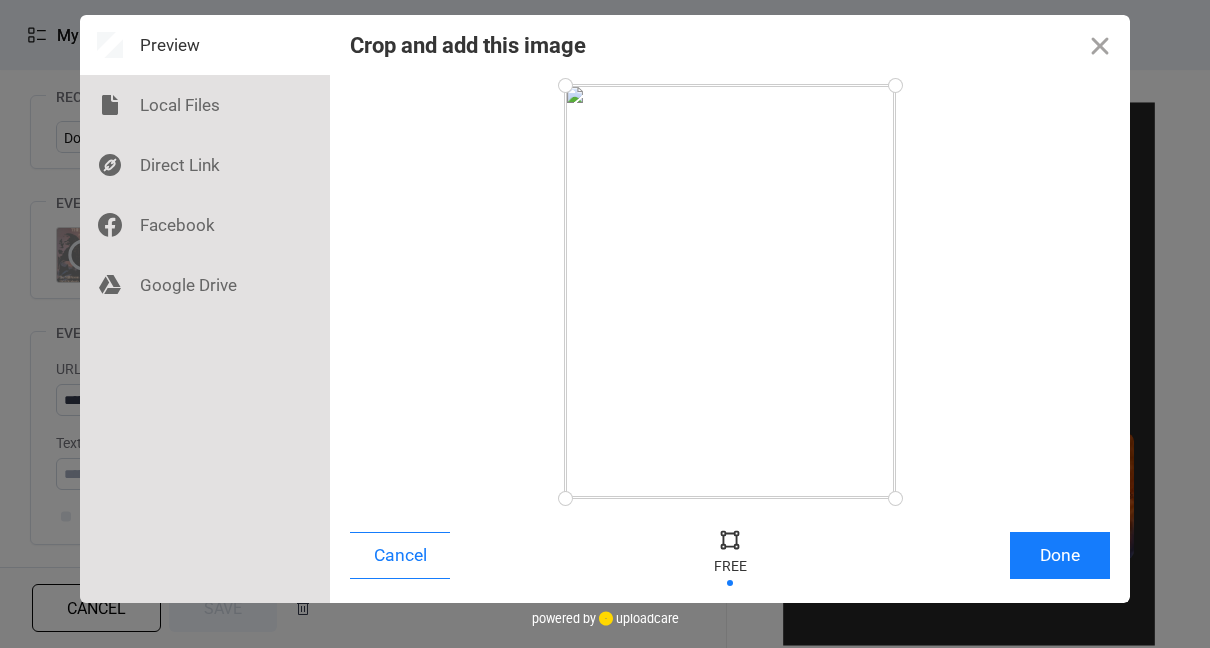 click at bounding box center [565, 498] 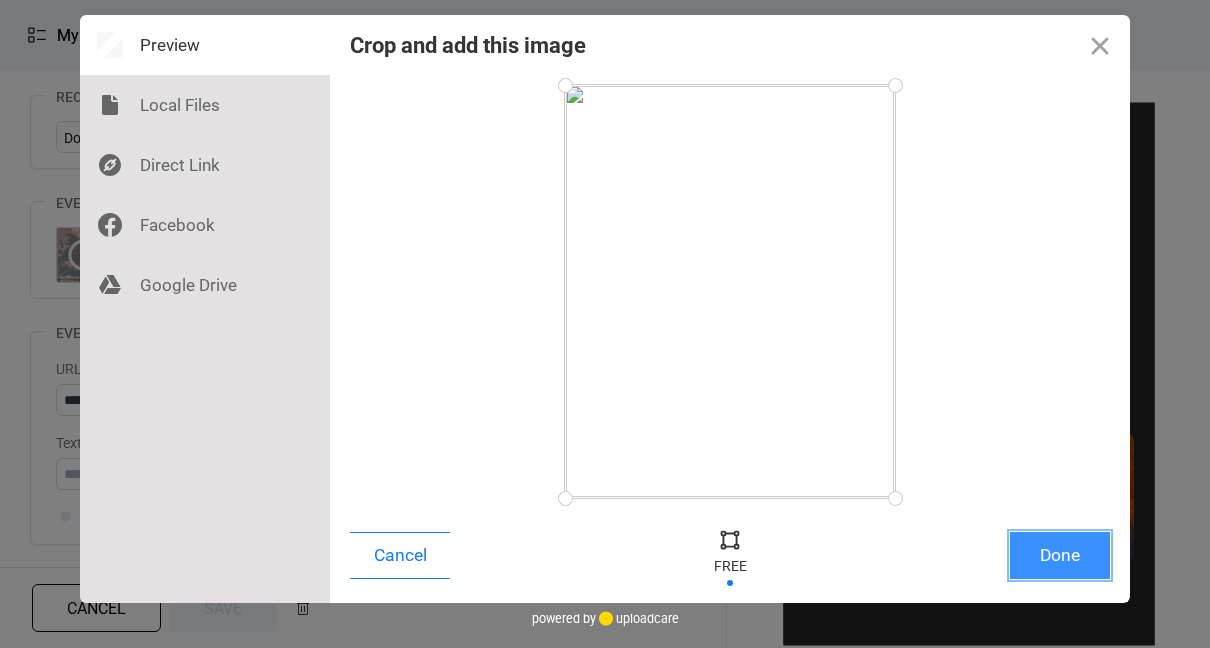 click on "Done" at bounding box center (1060, 555) 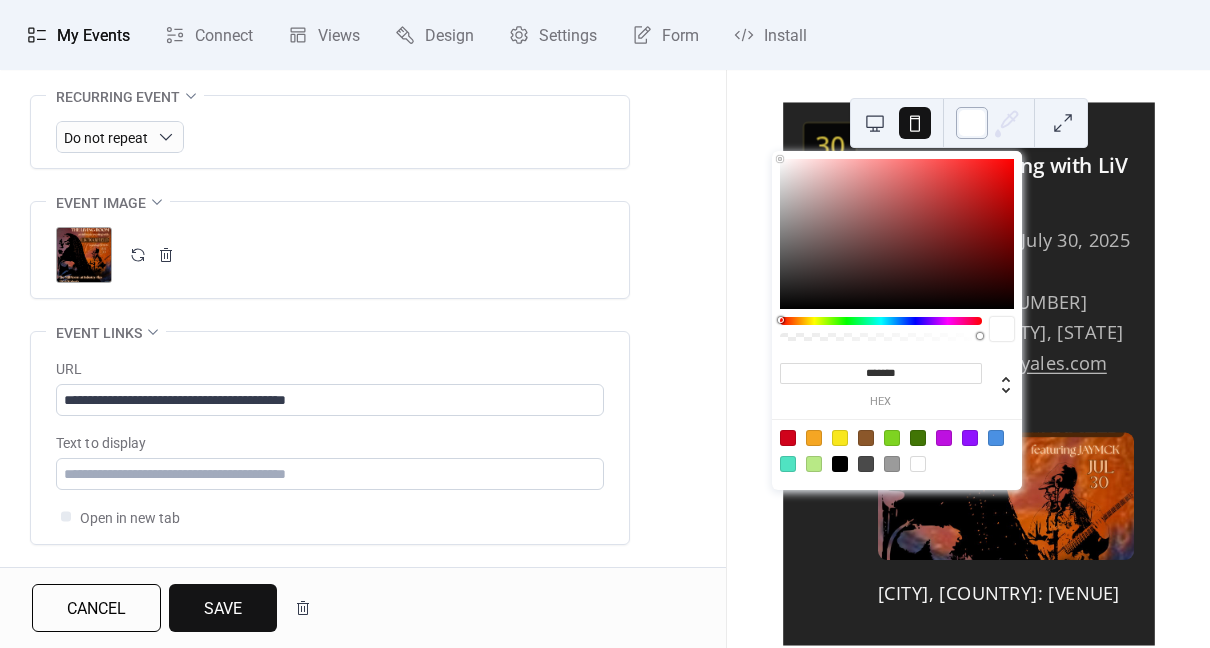 click at bounding box center (972, 123) 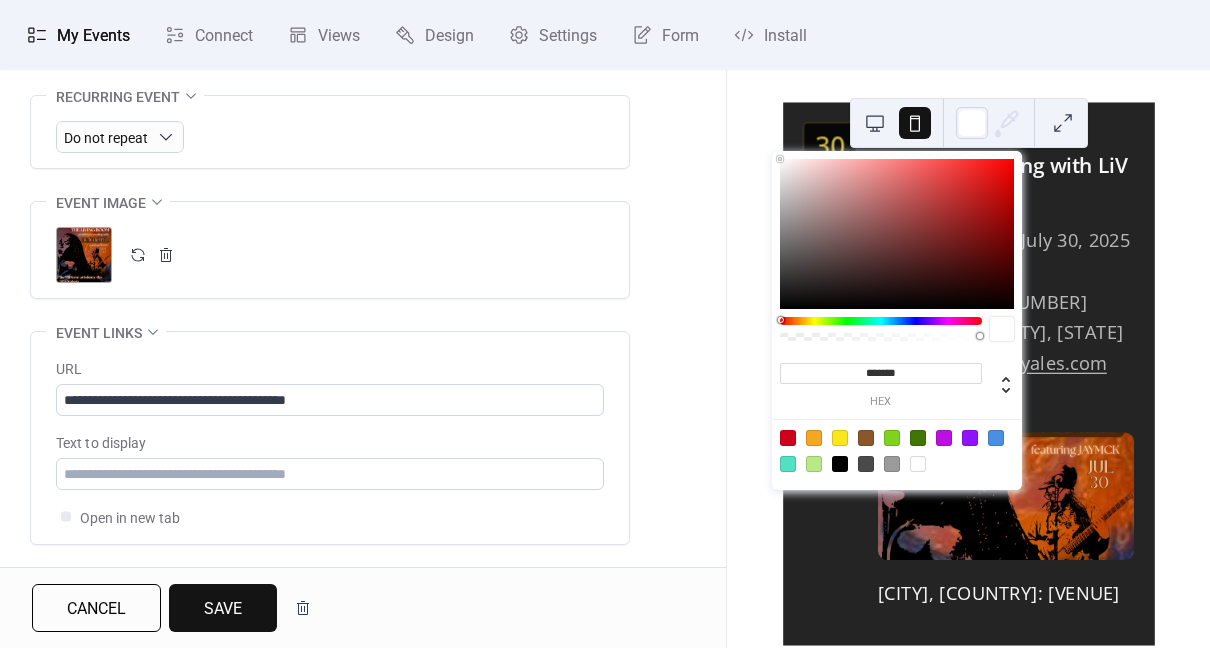 click at bounding box center [875, 123] 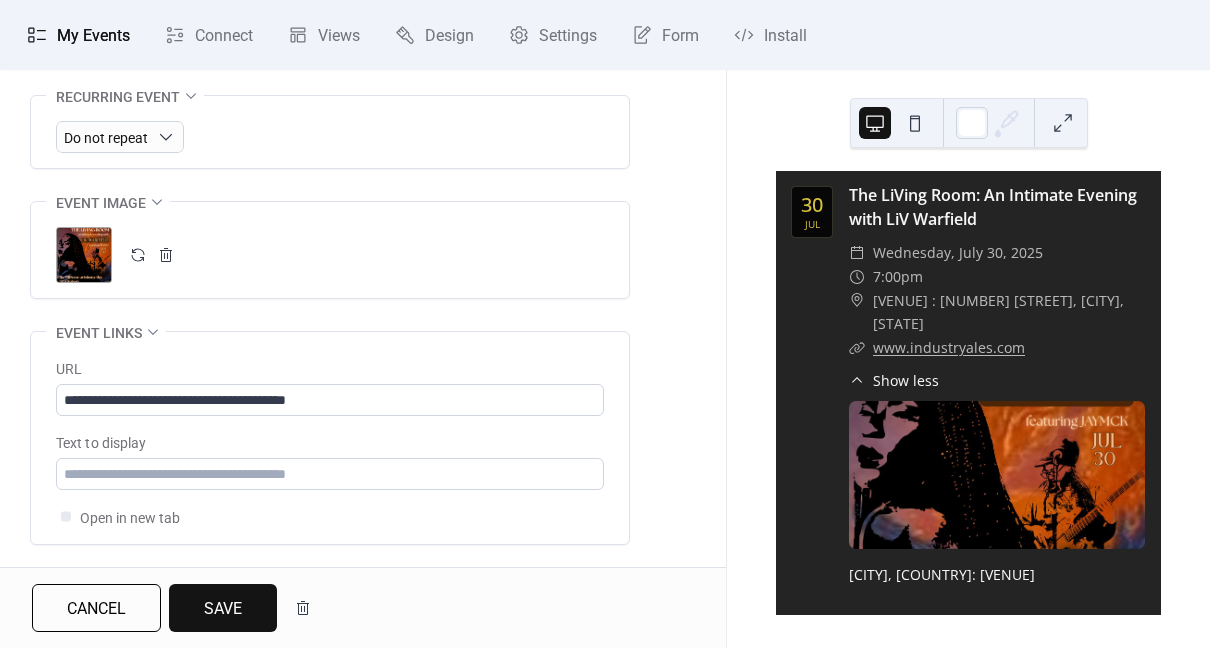 scroll, scrollTop: 87, scrollLeft: 0, axis: vertical 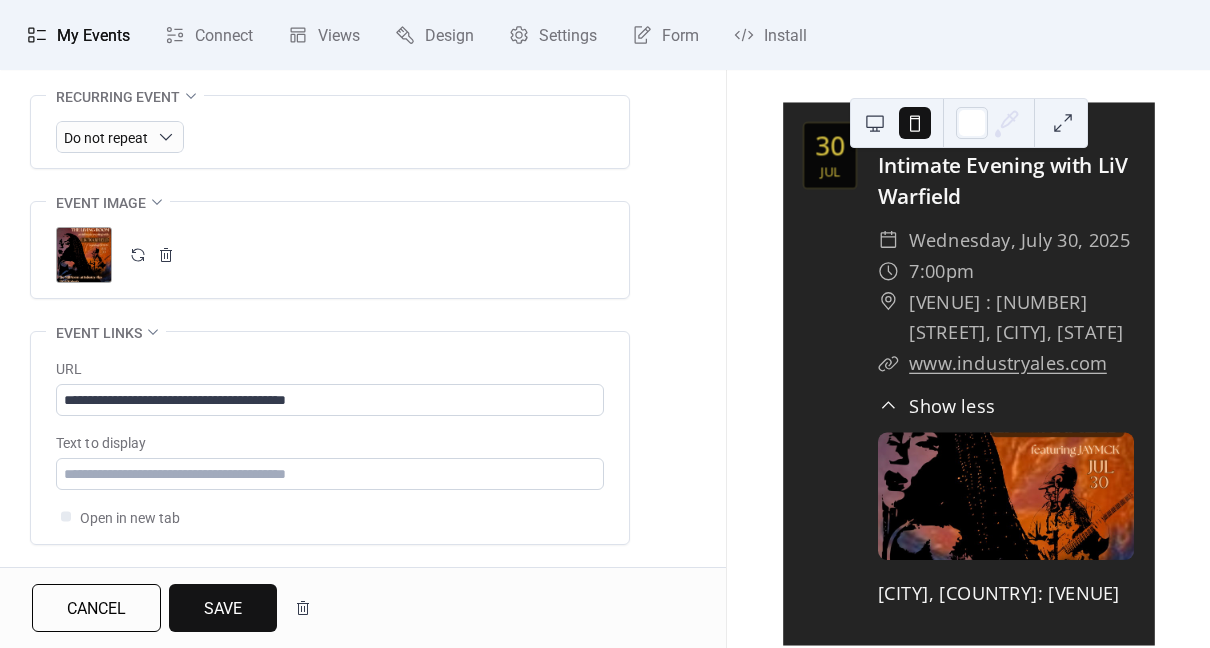 click at bounding box center (875, 123) 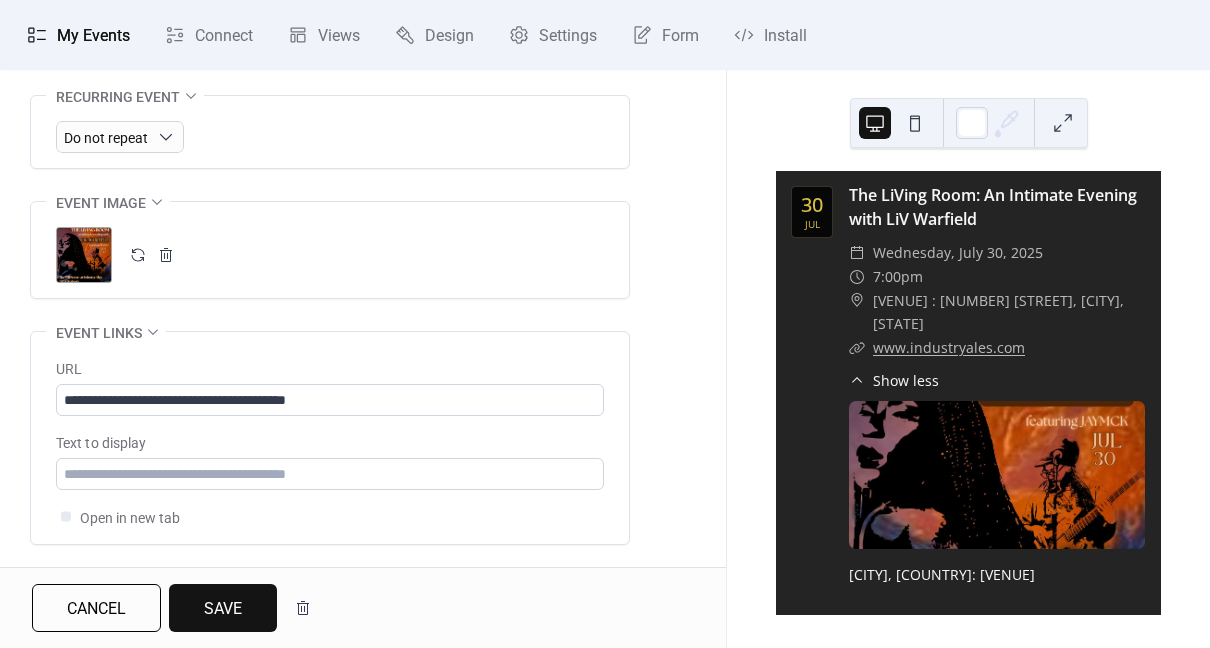 drag, startPoint x: 1028, startPoint y: 384, endPoint x: 1029, endPoint y: 441, distance: 57.00877 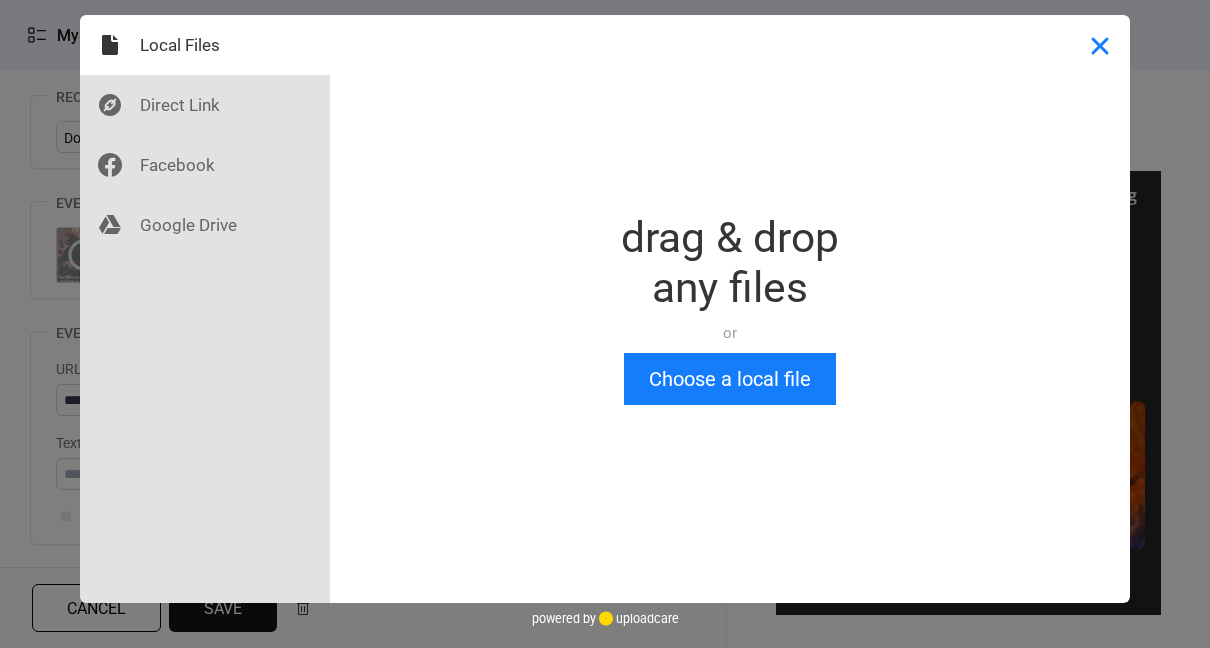 click at bounding box center (1100, 45) 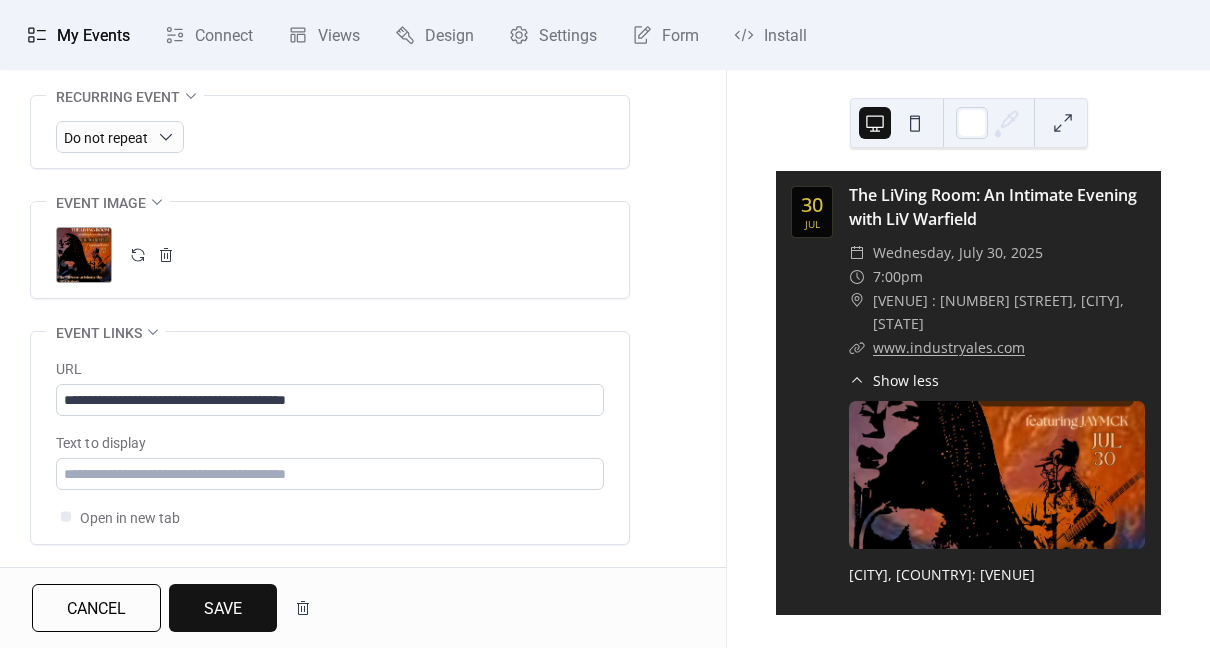 click on ";" at bounding box center (84, 255) 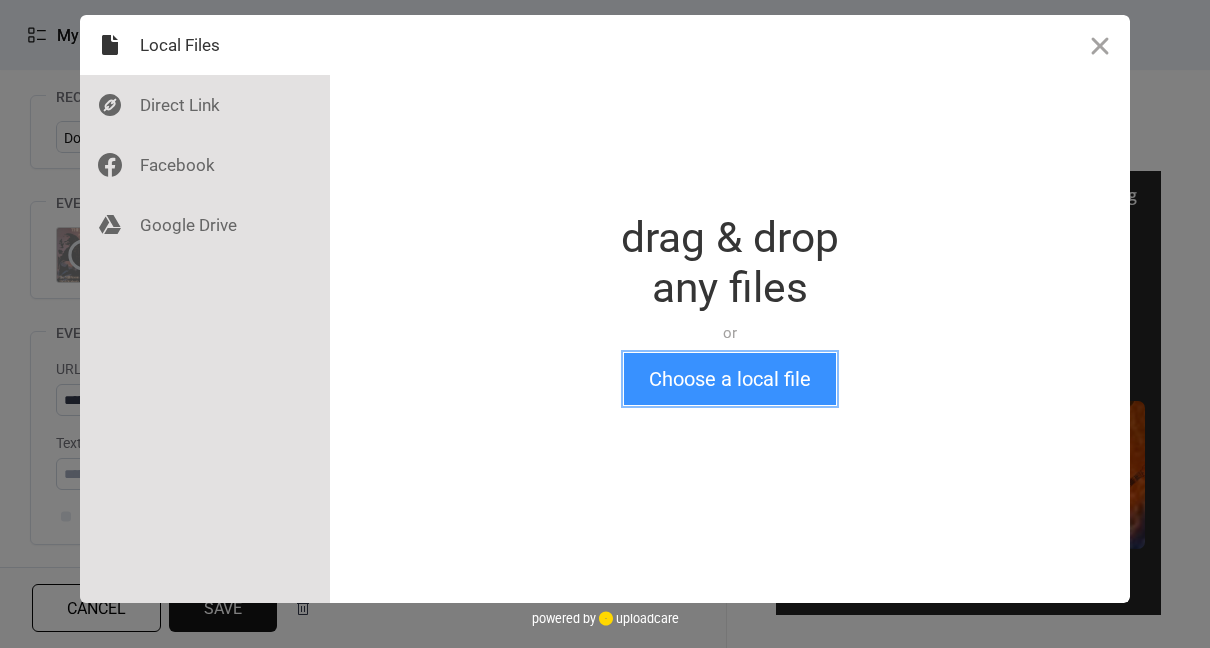 click on "Choose a local file" at bounding box center [730, 379] 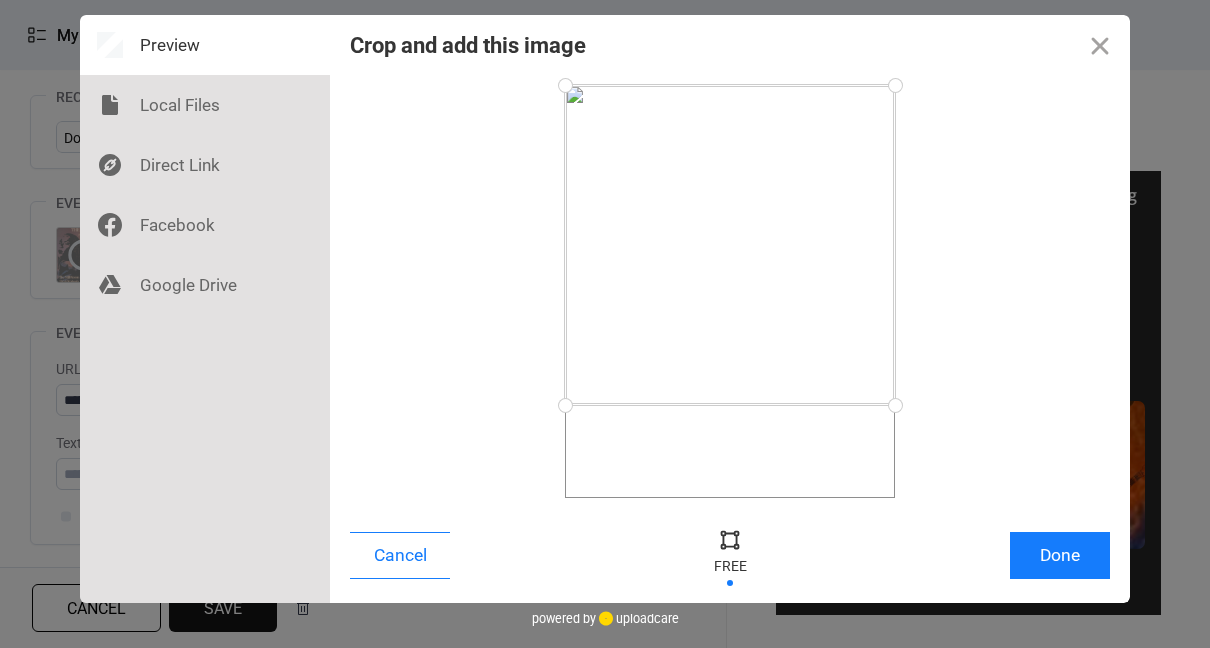 drag, startPoint x: 891, startPoint y: 501, endPoint x: 897, endPoint y: 404, distance: 97.18539 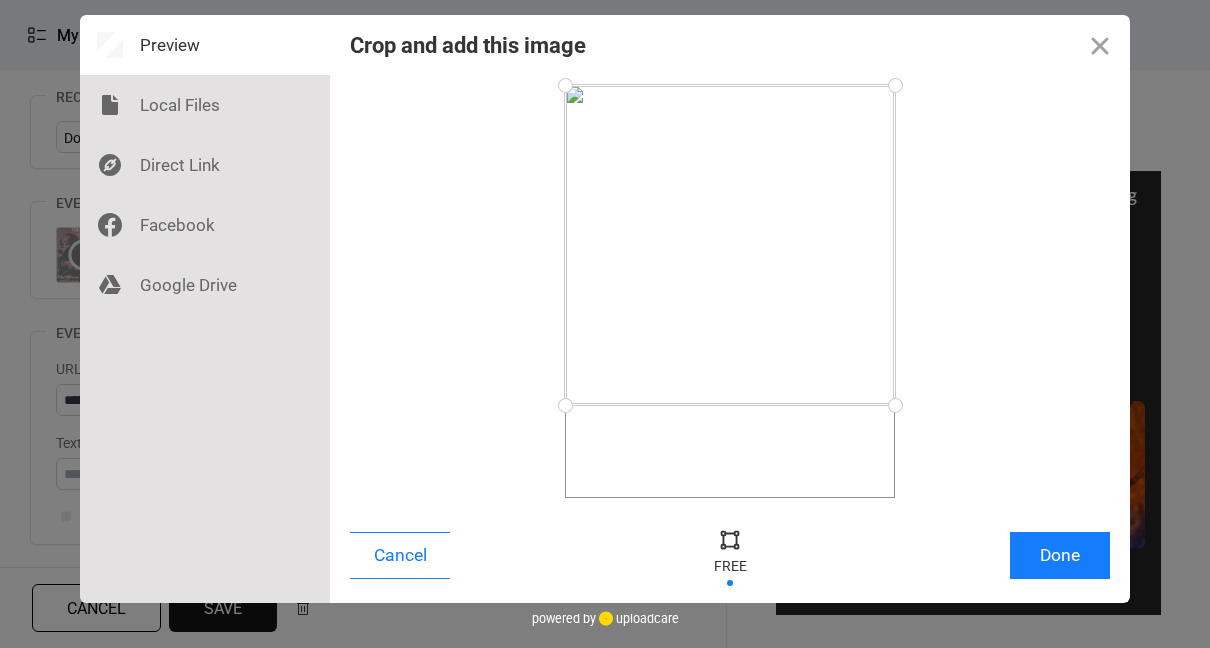 click at bounding box center (895, 405) 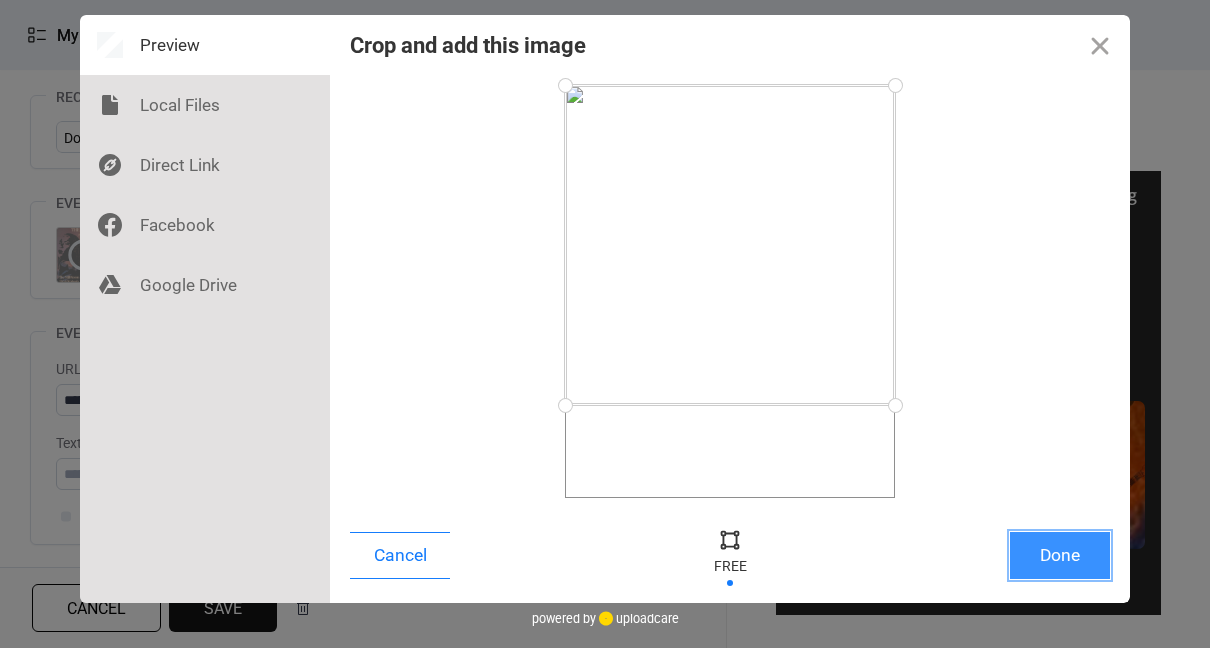 click on "Done" at bounding box center [1060, 555] 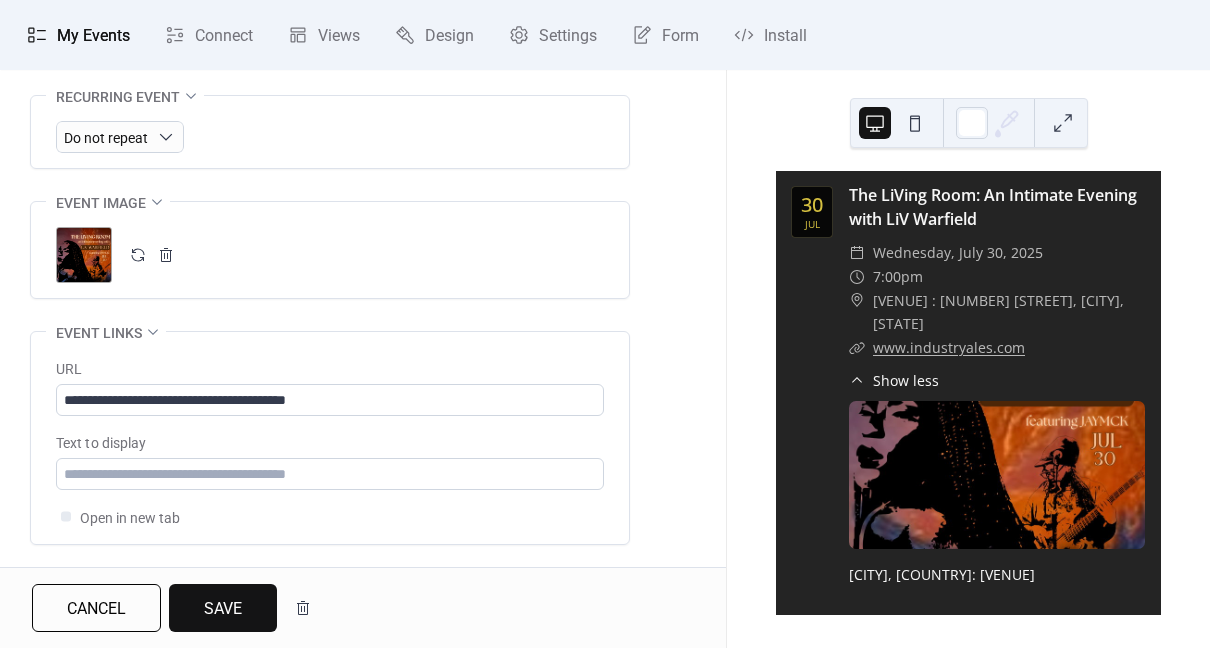 click at bounding box center (875, 123) 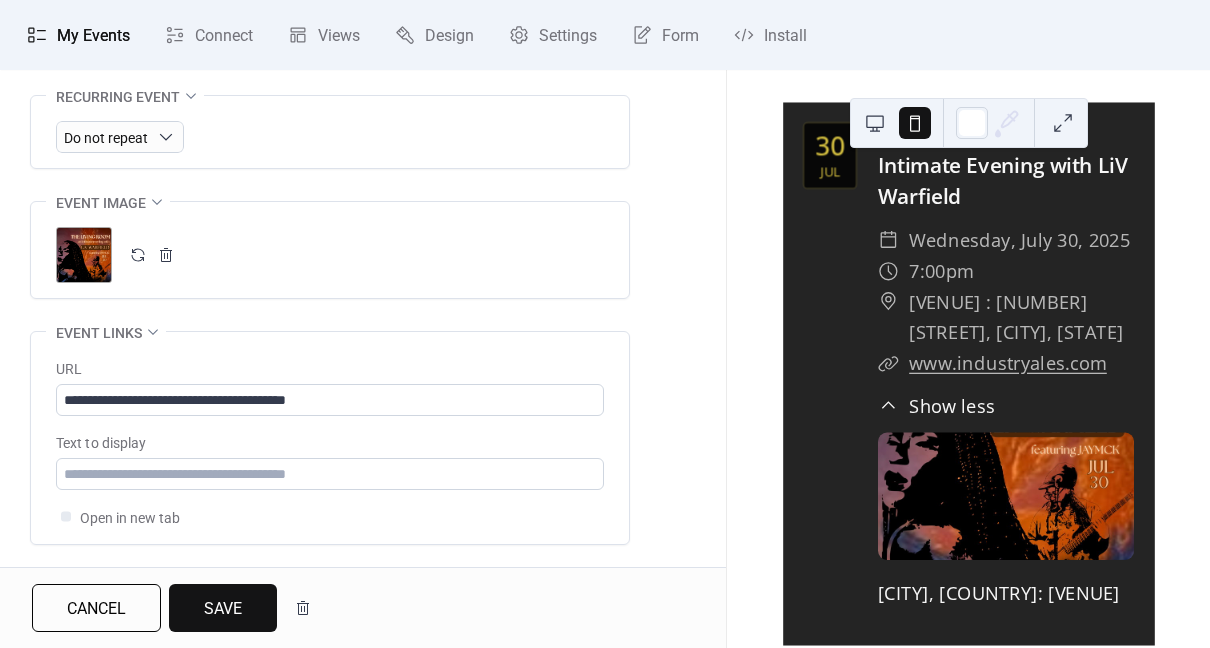click at bounding box center (875, 123) 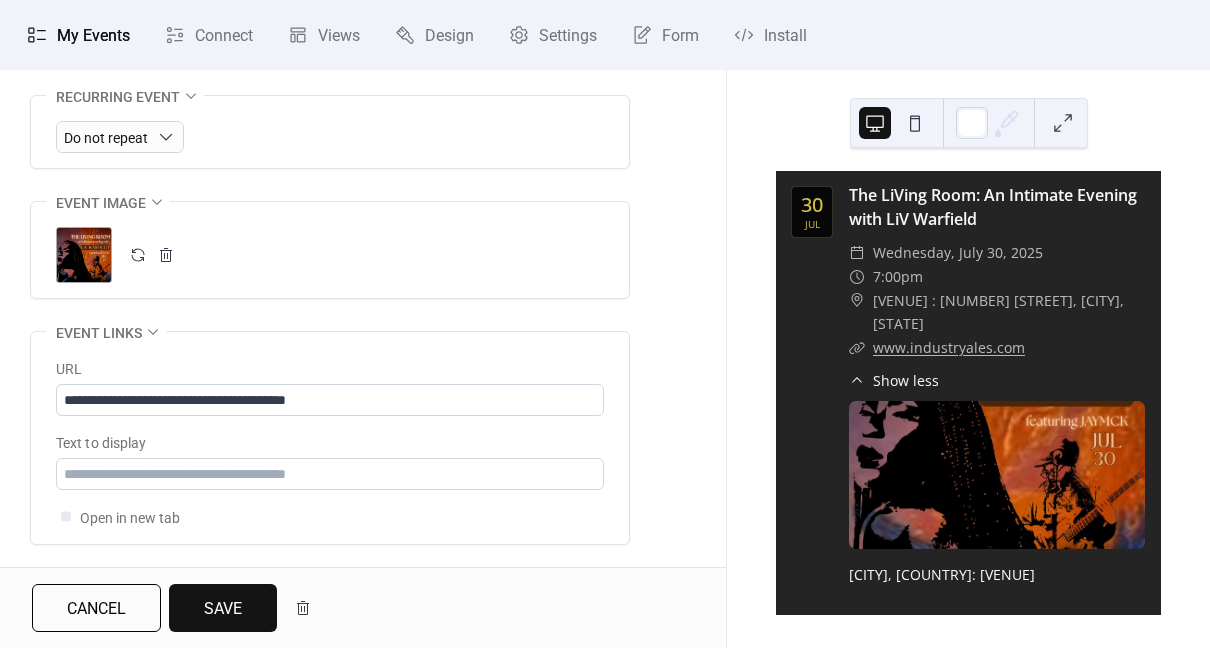 click at bounding box center (997, 475) 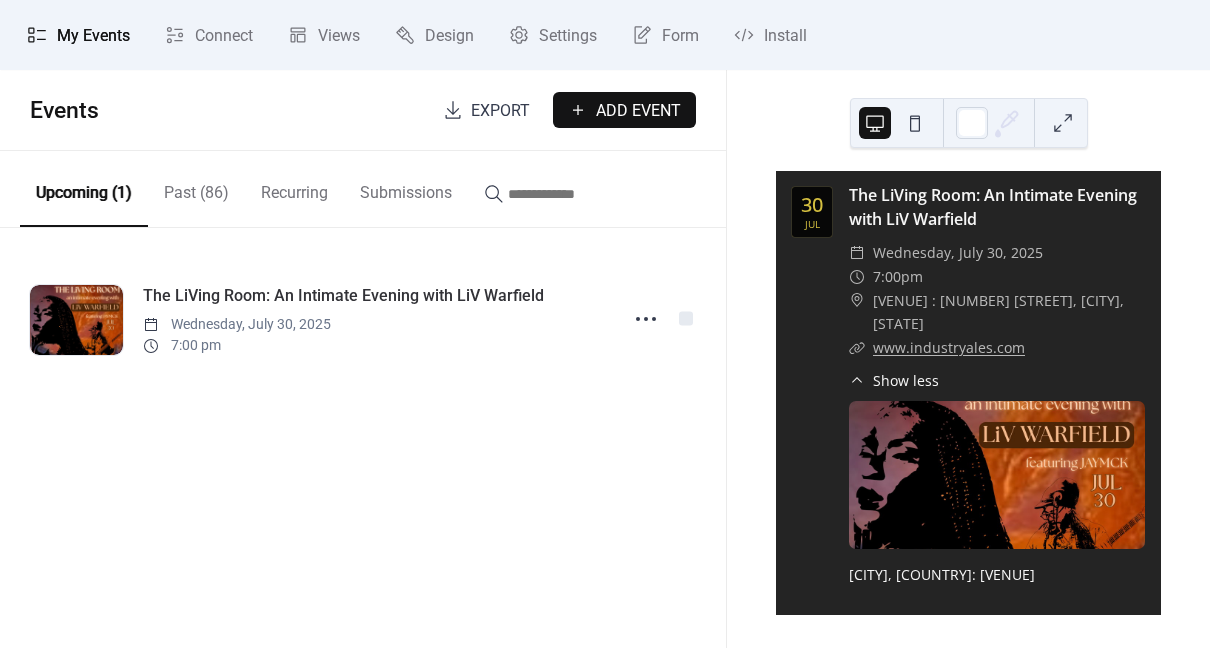 drag, startPoint x: 914, startPoint y: 421, endPoint x: 920, endPoint y: 465, distance: 44.407207 